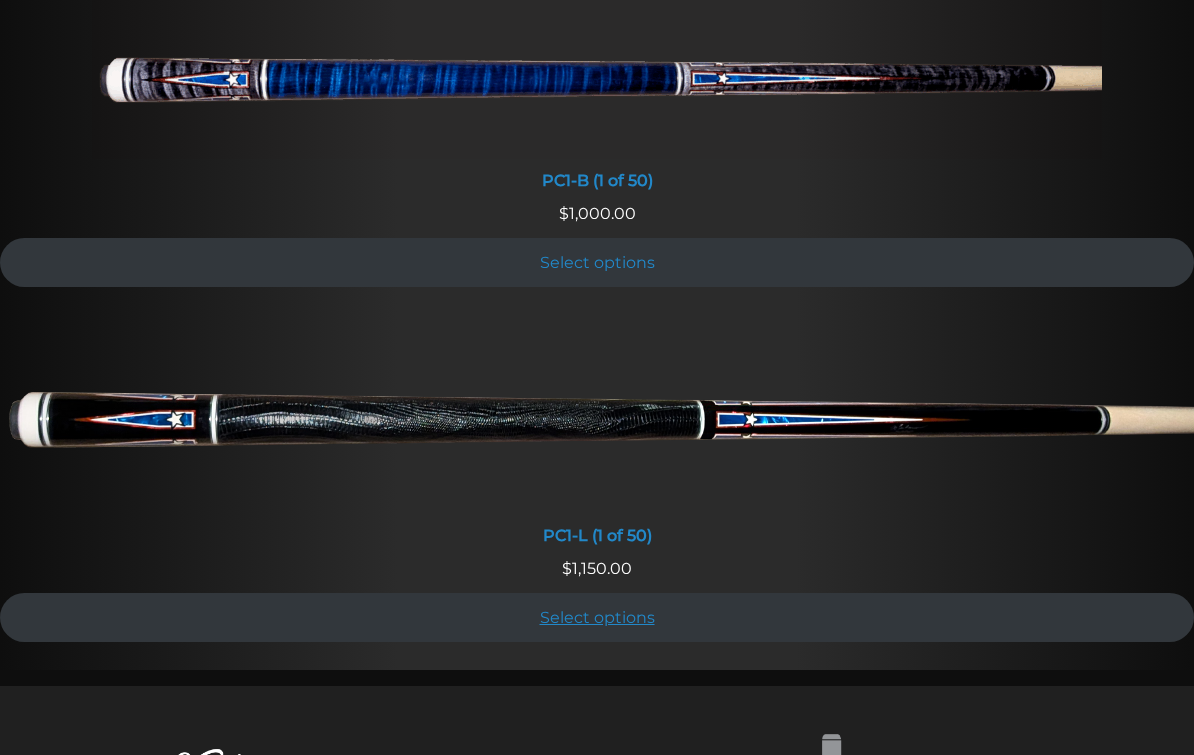 scroll, scrollTop: 1141, scrollLeft: 0, axis: vertical 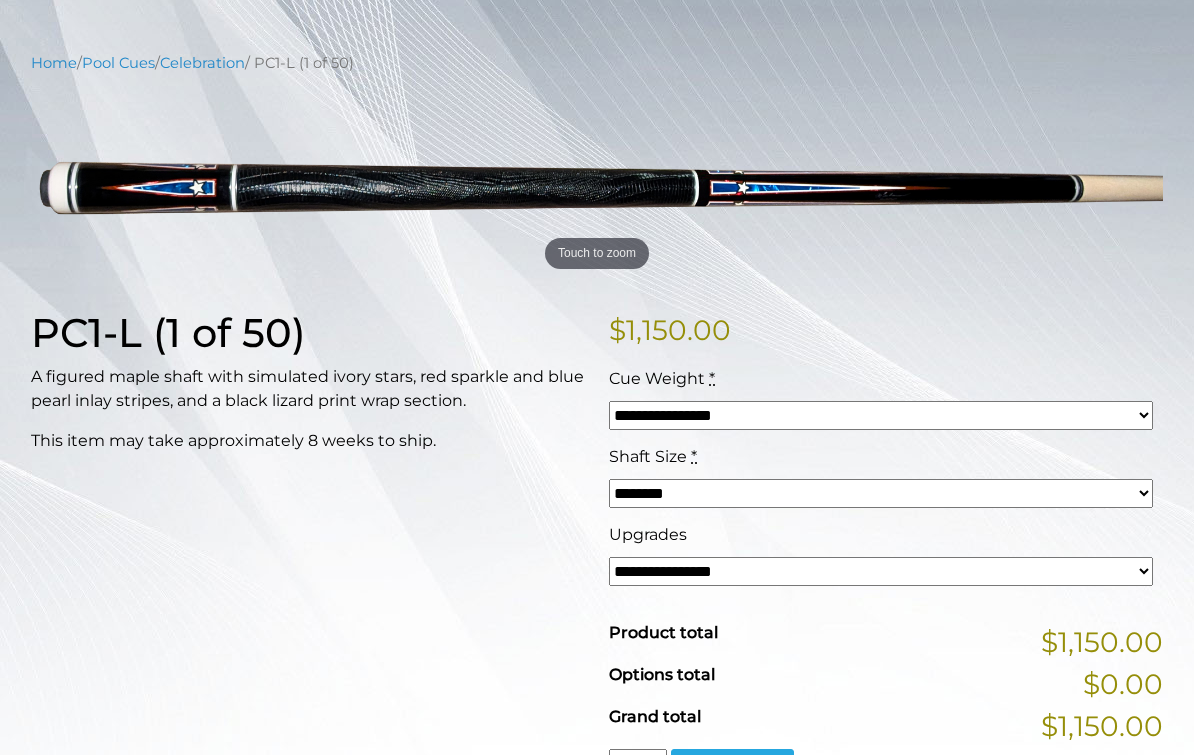 click on "**********" at bounding box center (881, 415) 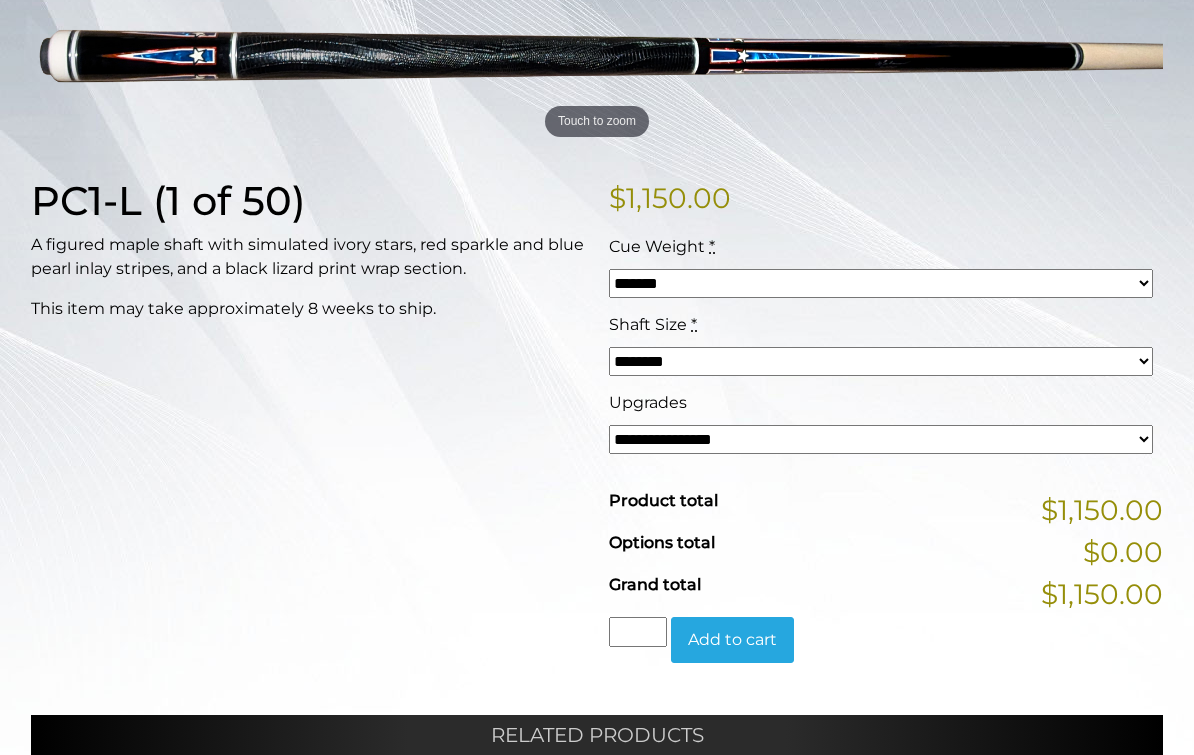 scroll, scrollTop: 351, scrollLeft: 0, axis: vertical 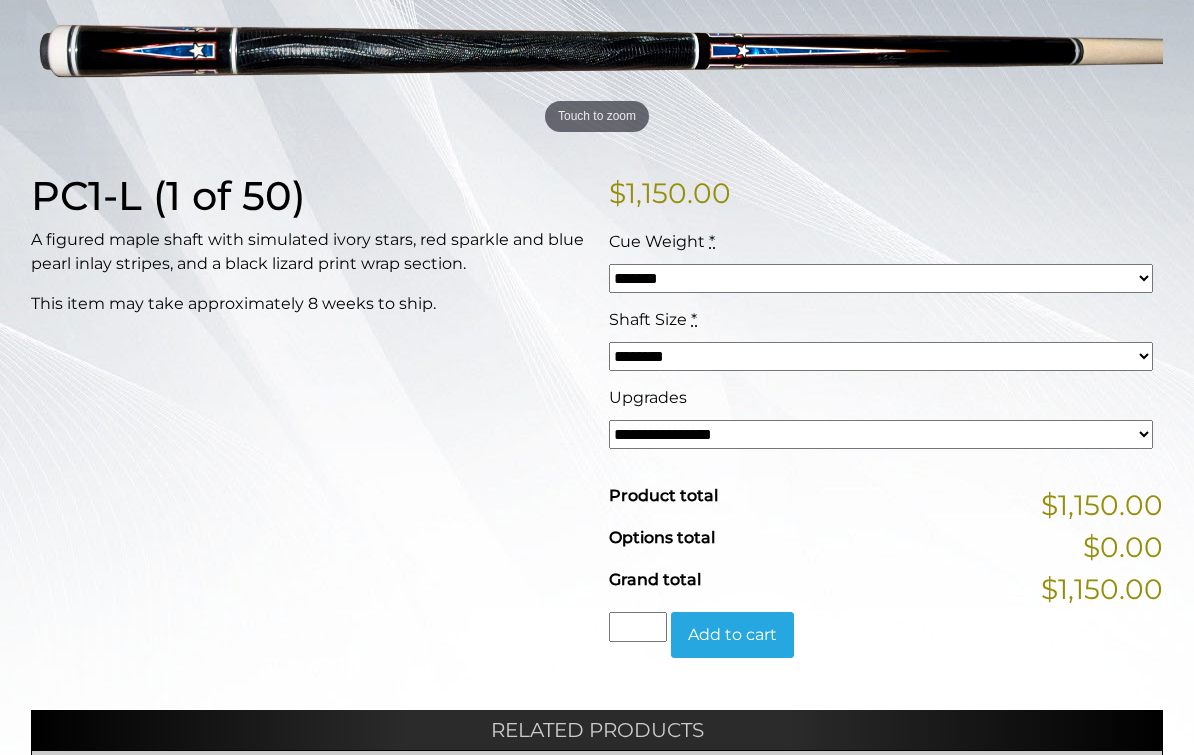 click on "**********" at bounding box center (881, 278) 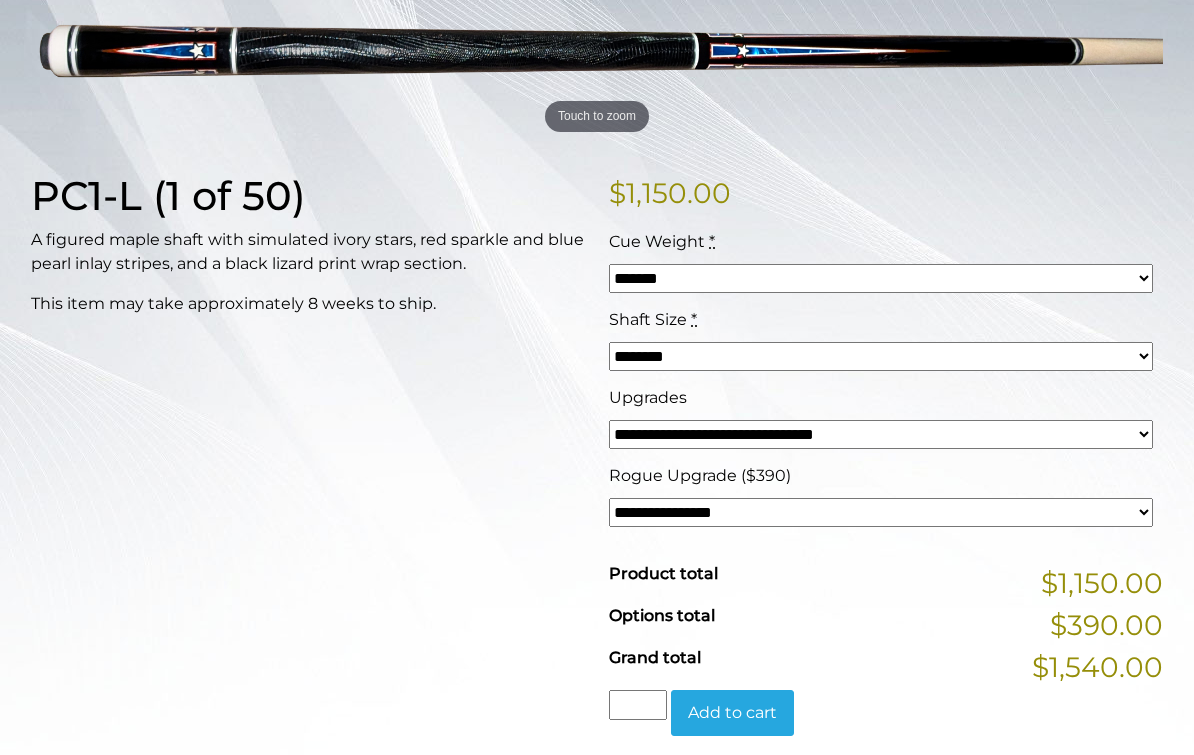 click on "**********" at bounding box center [881, 512] 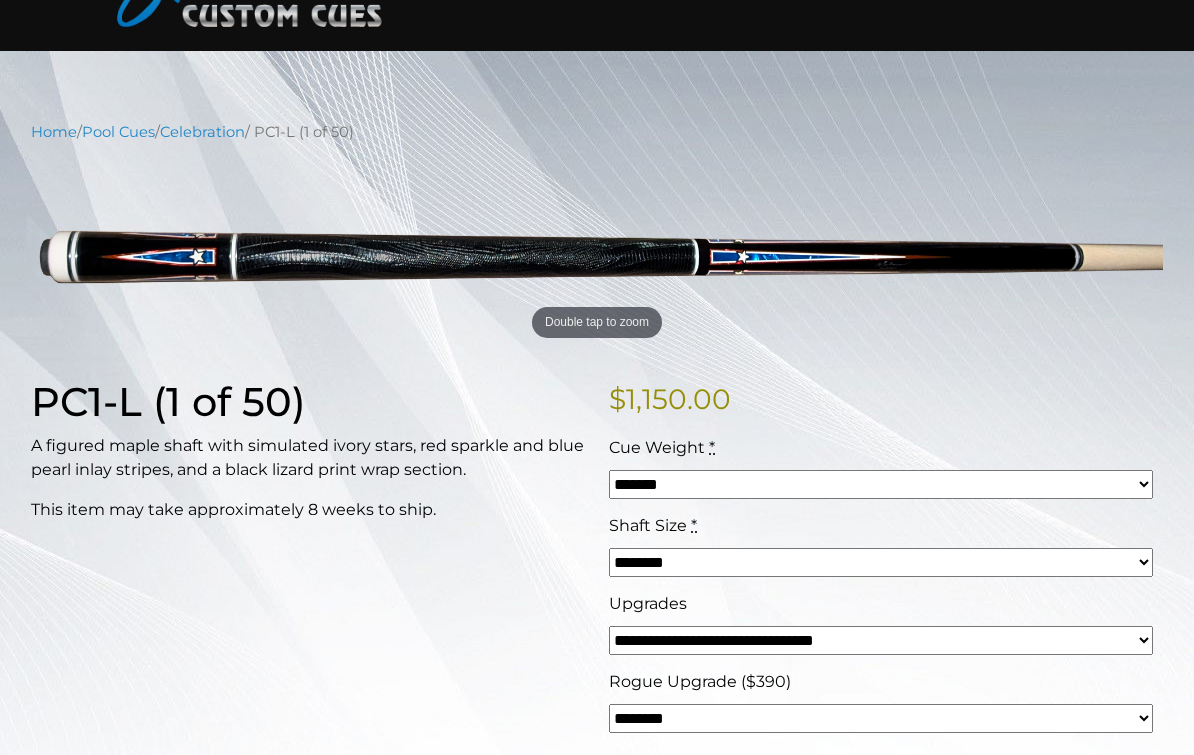 scroll, scrollTop: 0, scrollLeft: 0, axis: both 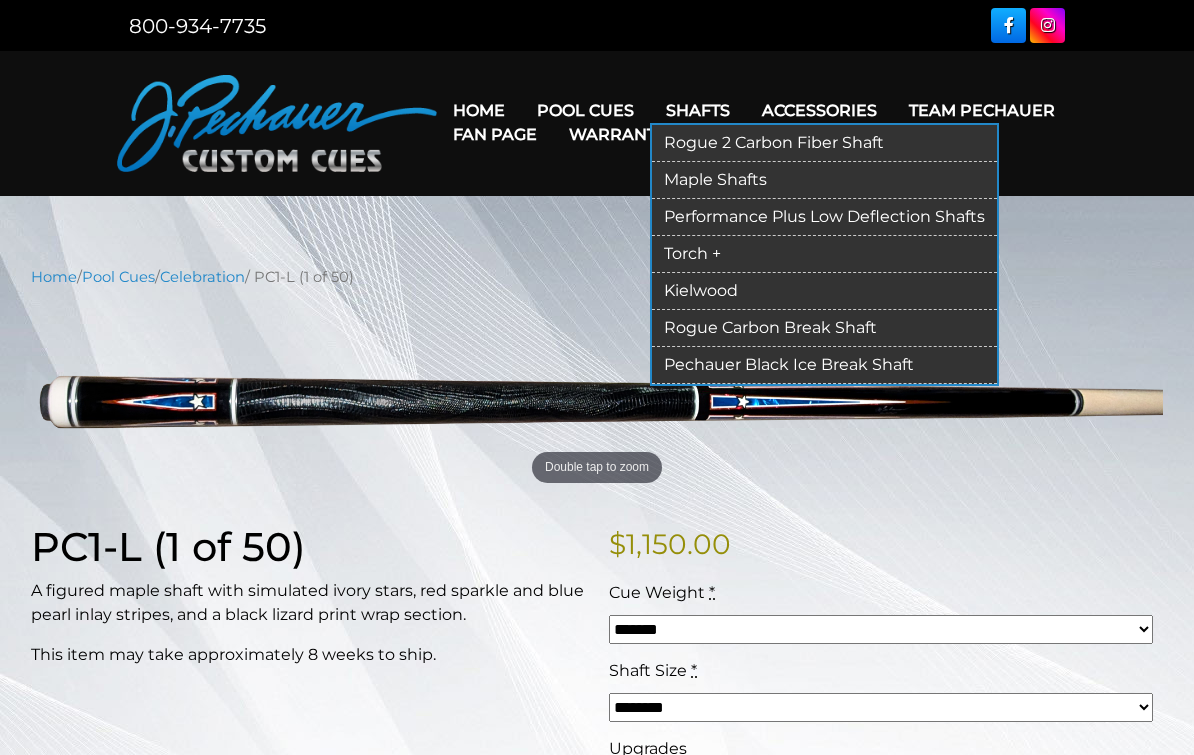 click on "Performance Plus Low Deflection Shafts" at bounding box center (824, 217) 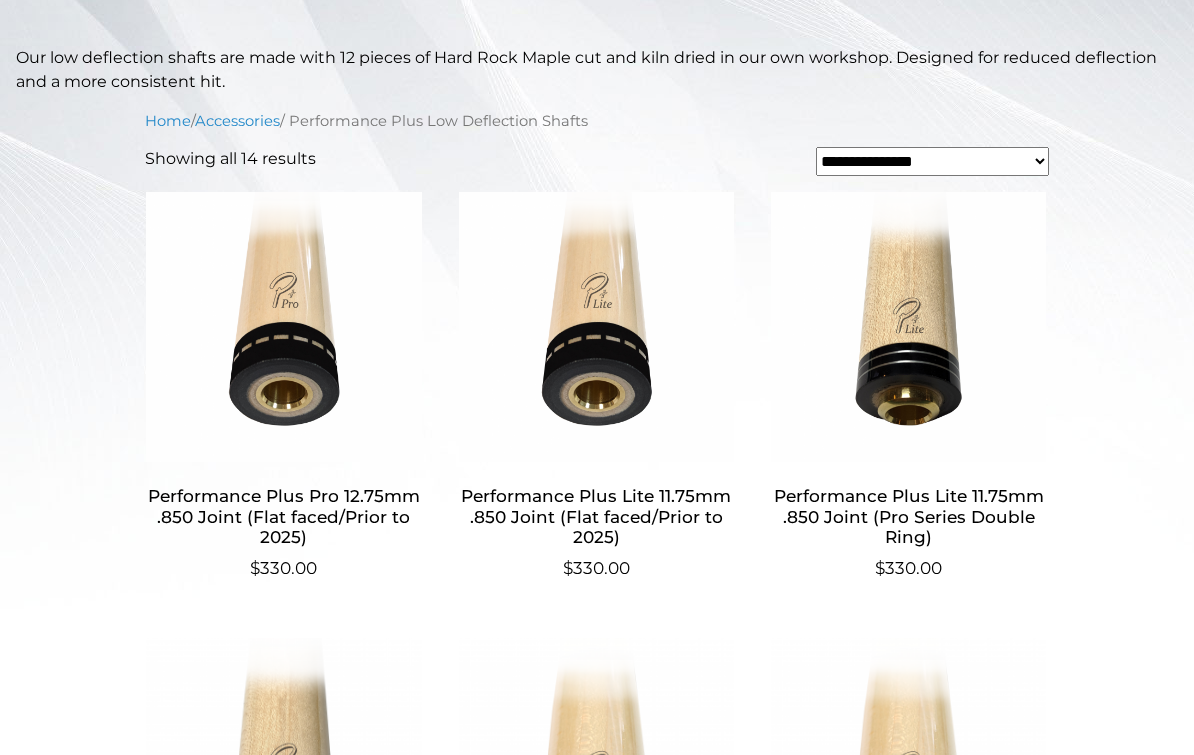 scroll, scrollTop: 568, scrollLeft: 0, axis: vertical 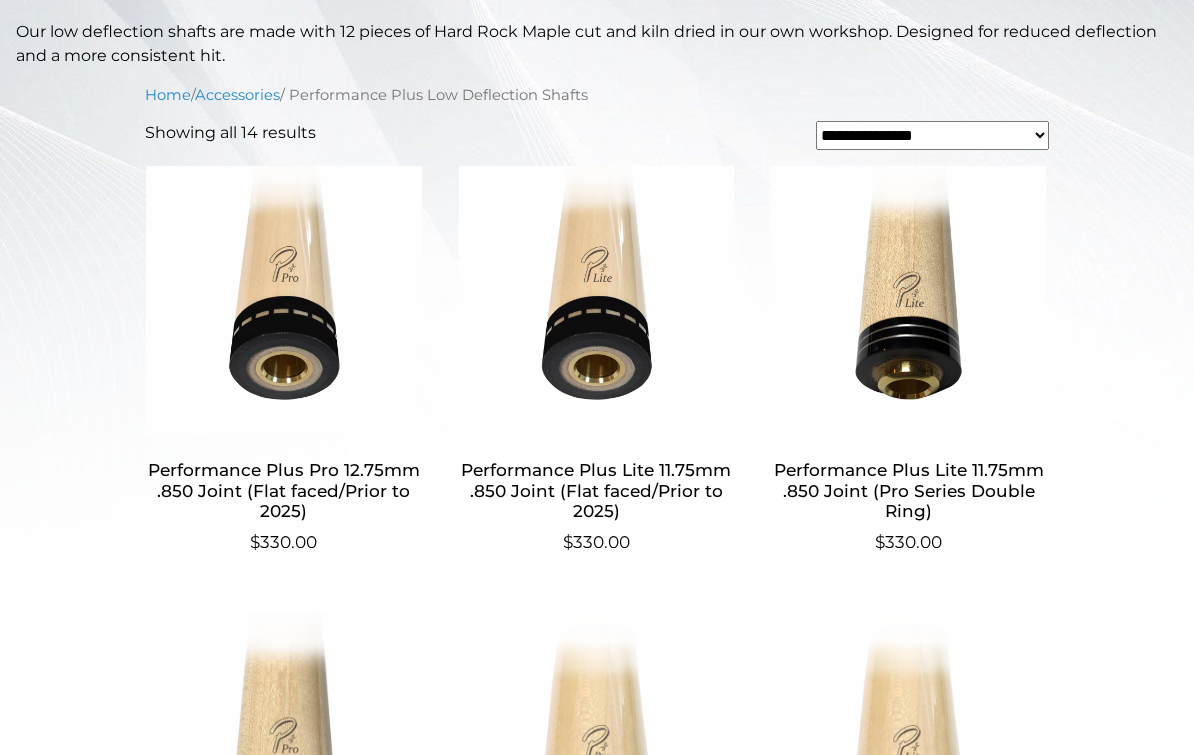 click on "Performance Plus Lite 11.75mm .850 Joint (Flat faced/Prior to 2025)" at bounding box center [596, 491] 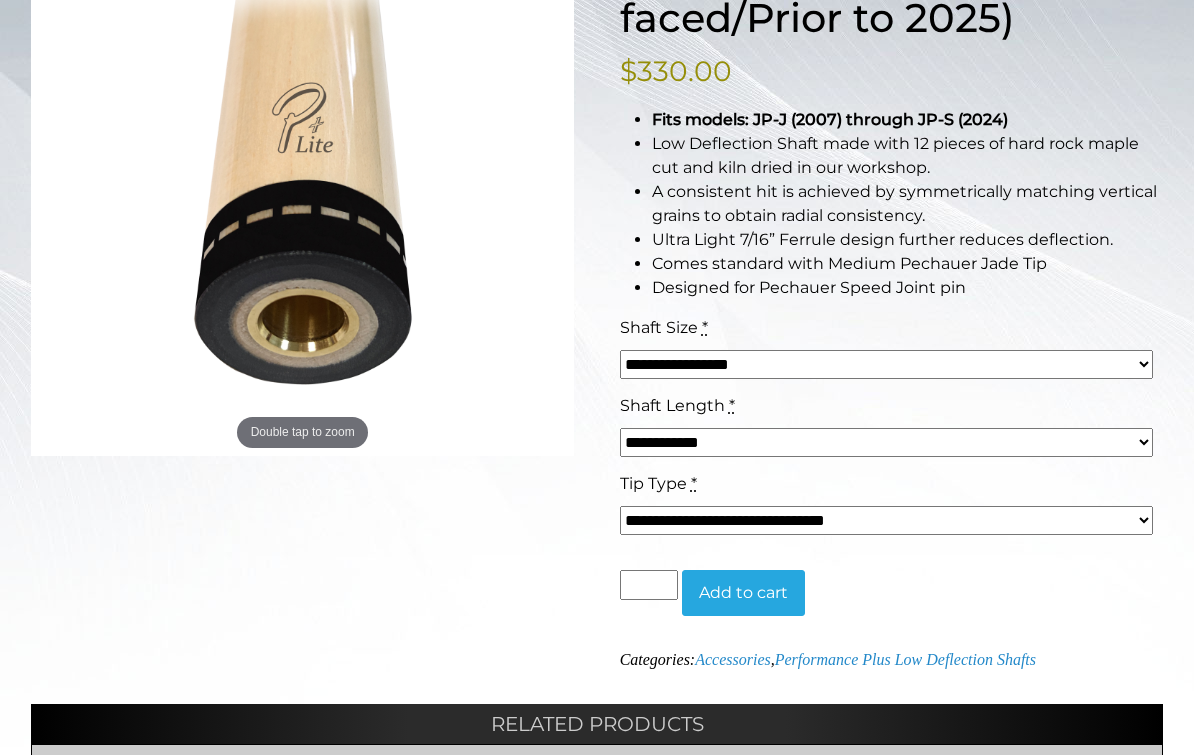 scroll, scrollTop: 403, scrollLeft: 0, axis: vertical 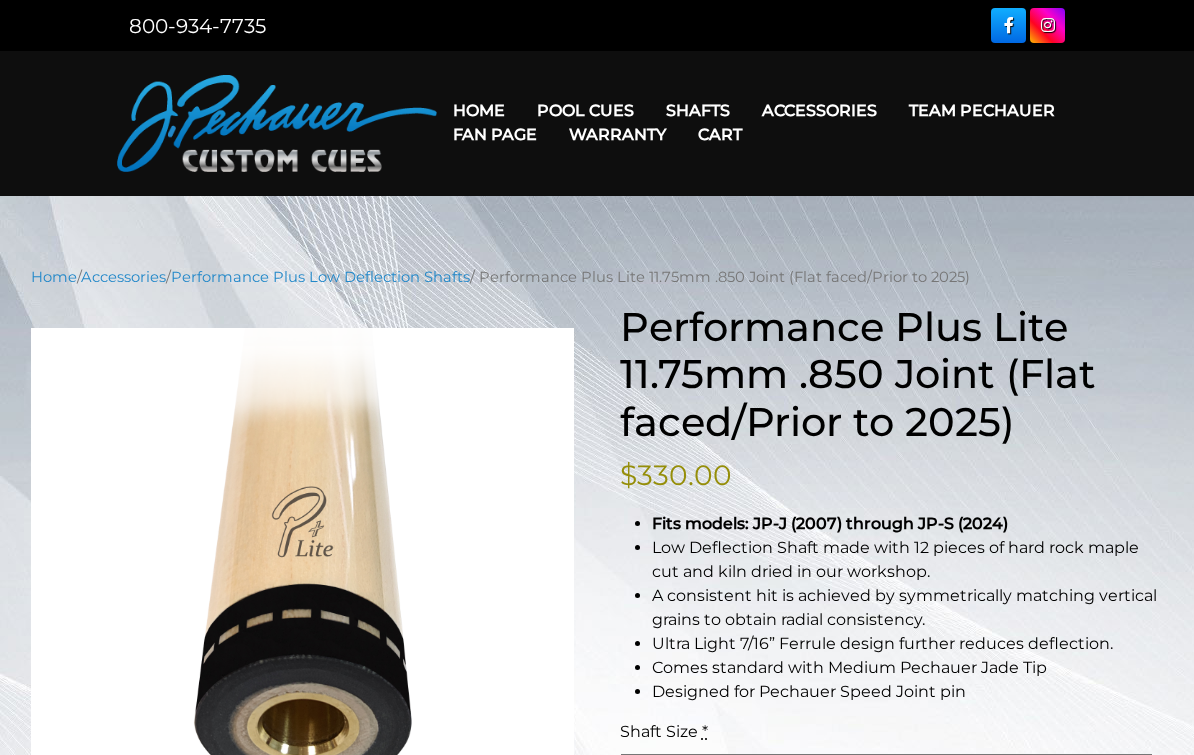 click on "Team Pechauer" at bounding box center [982, 110] 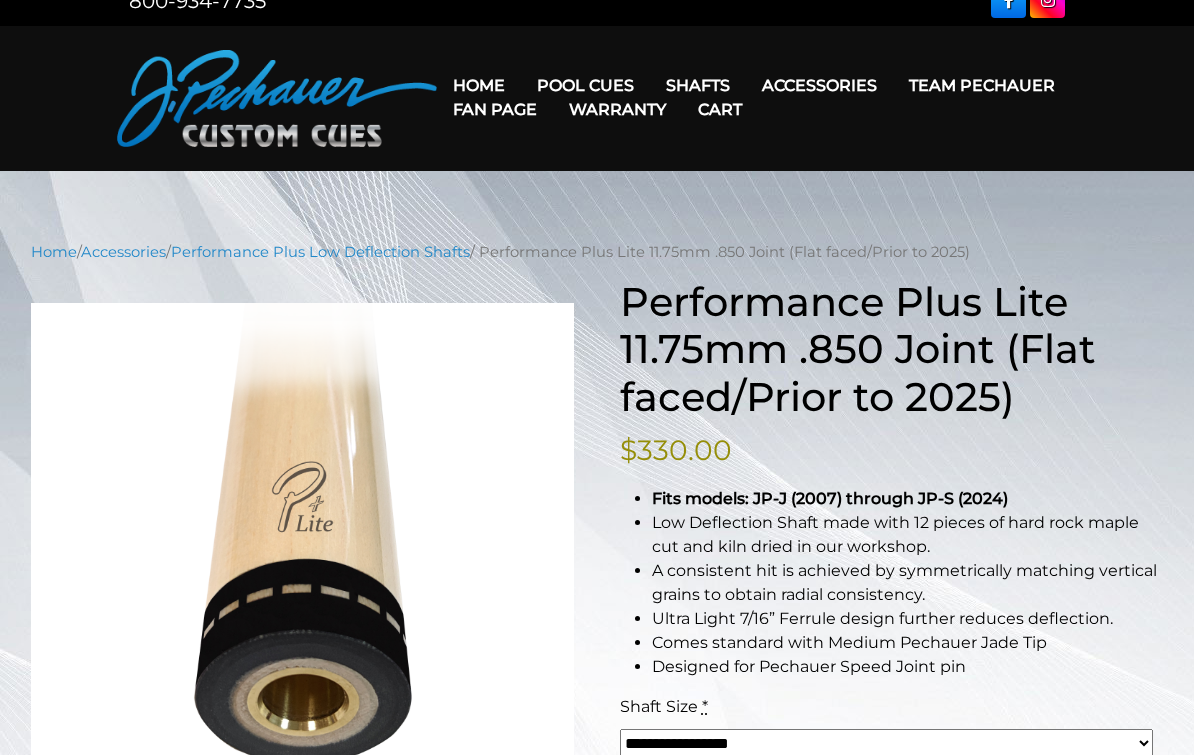 scroll, scrollTop: 0, scrollLeft: 0, axis: both 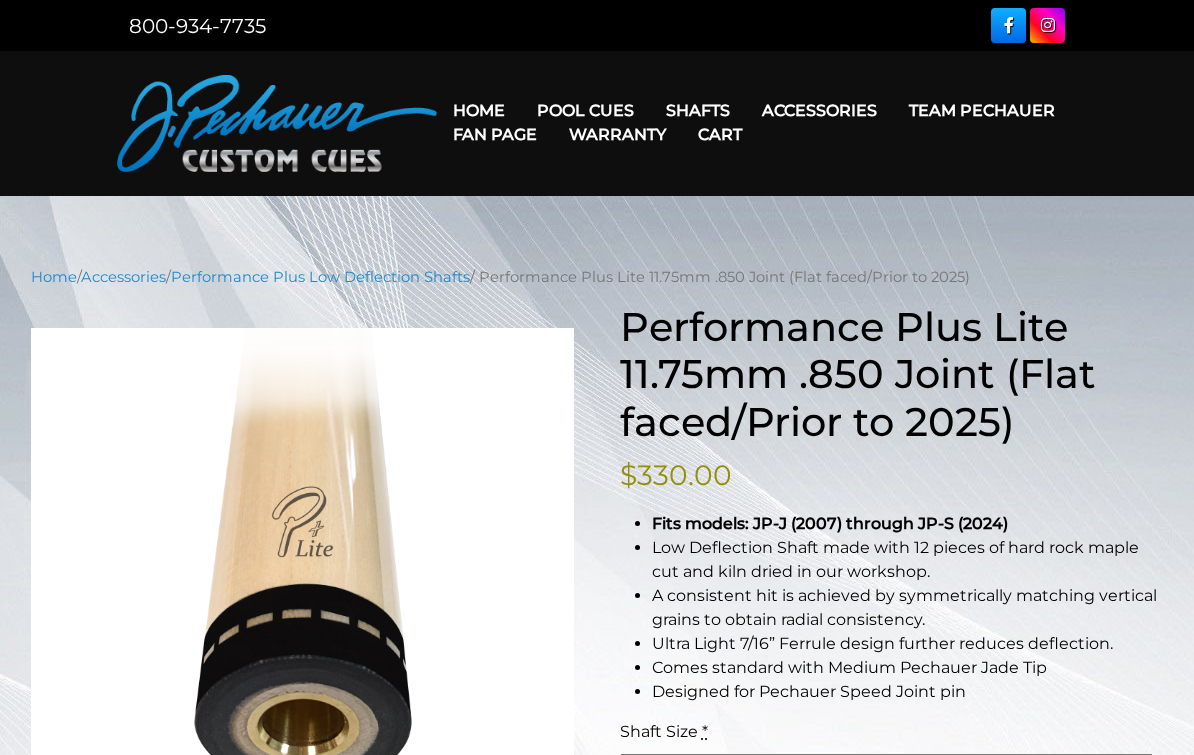 click on "Team Pechauer" at bounding box center [982, 110] 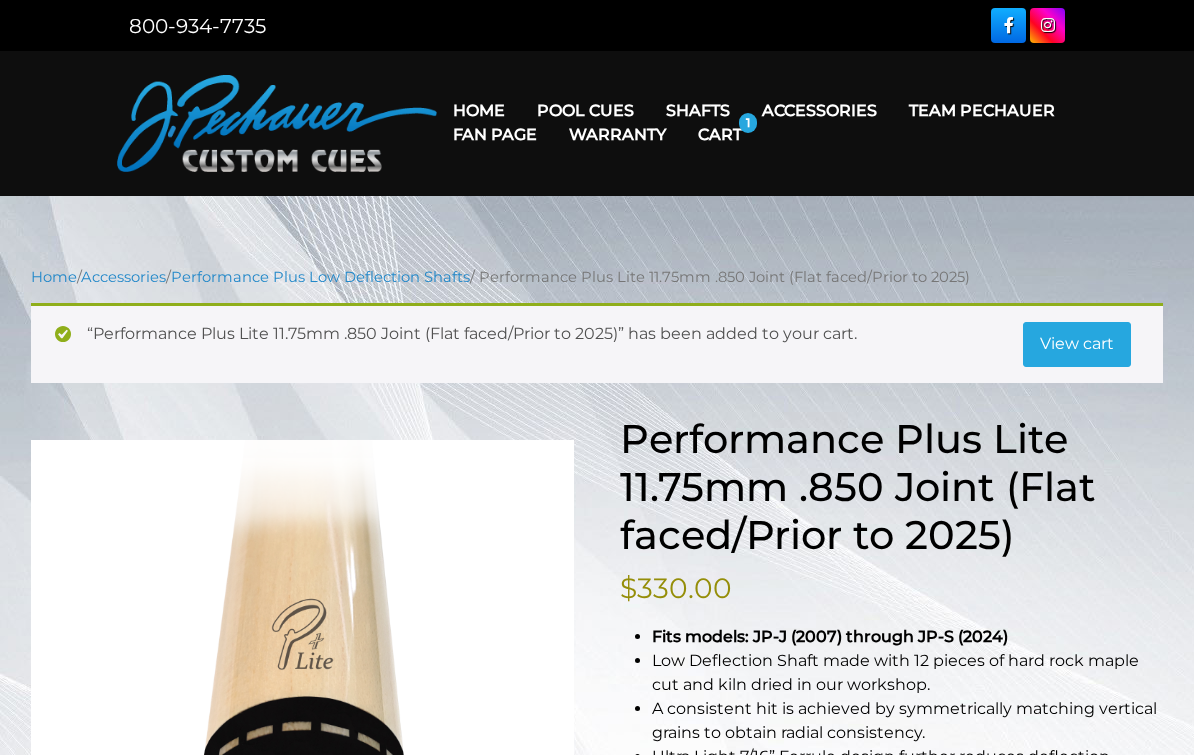 scroll, scrollTop: 0, scrollLeft: 0, axis: both 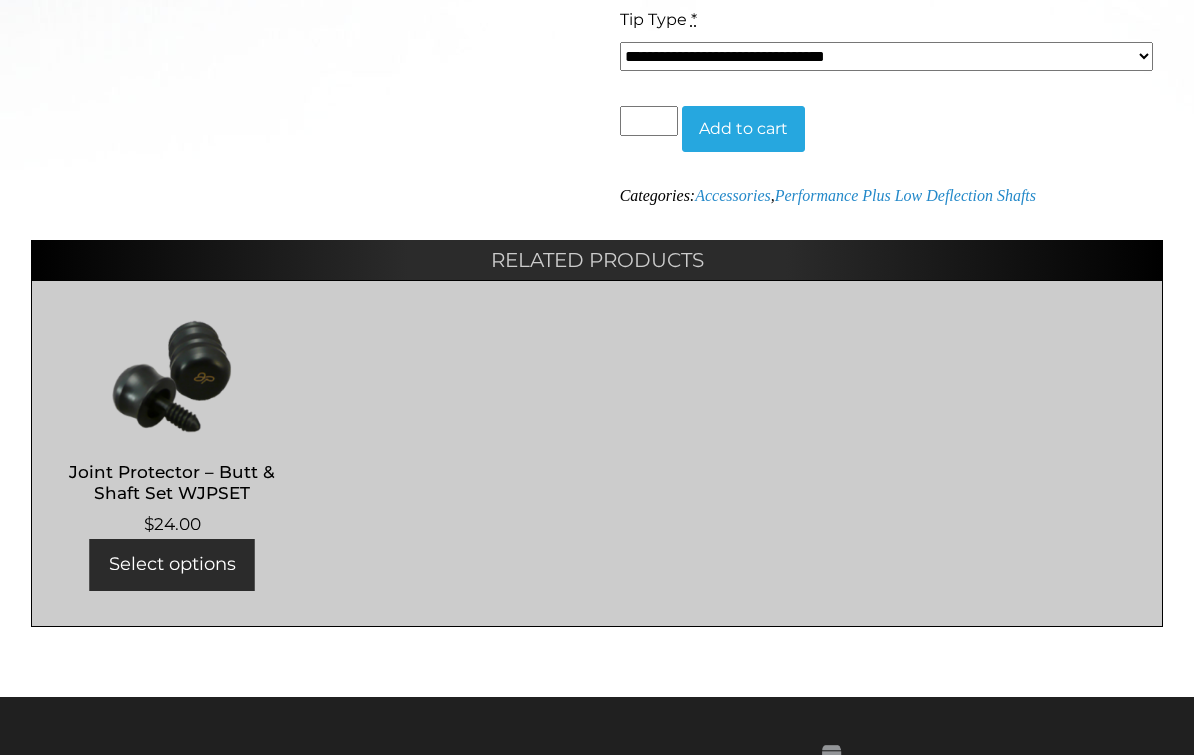click on "Select options" at bounding box center [172, 565] 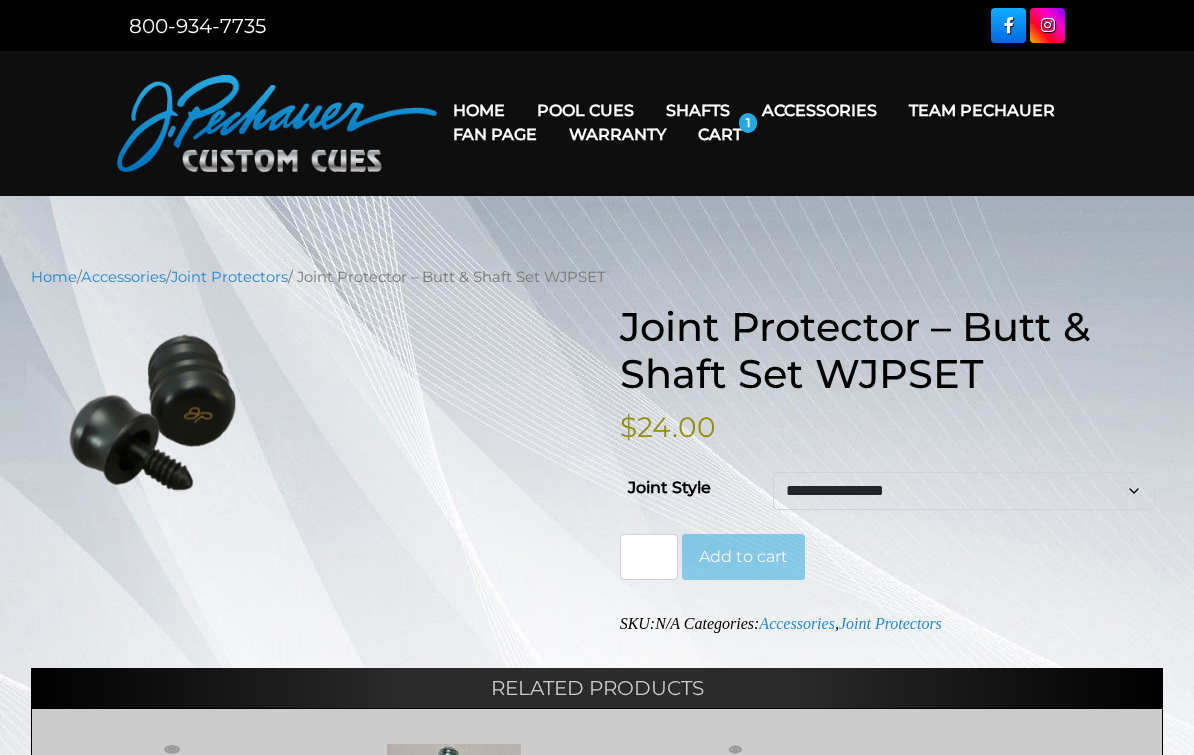 scroll, scrollTop: 0, scrollLeft: 0, axis: both 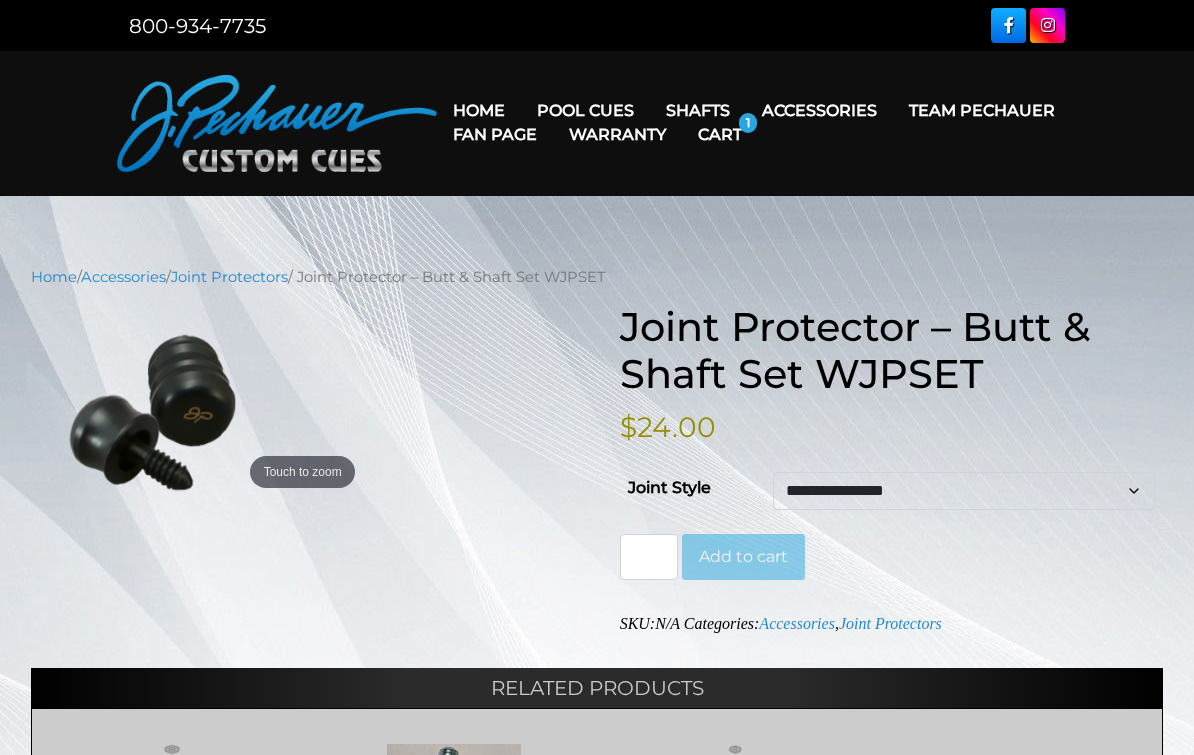 click on "**********" at bounding box center [964, 491] 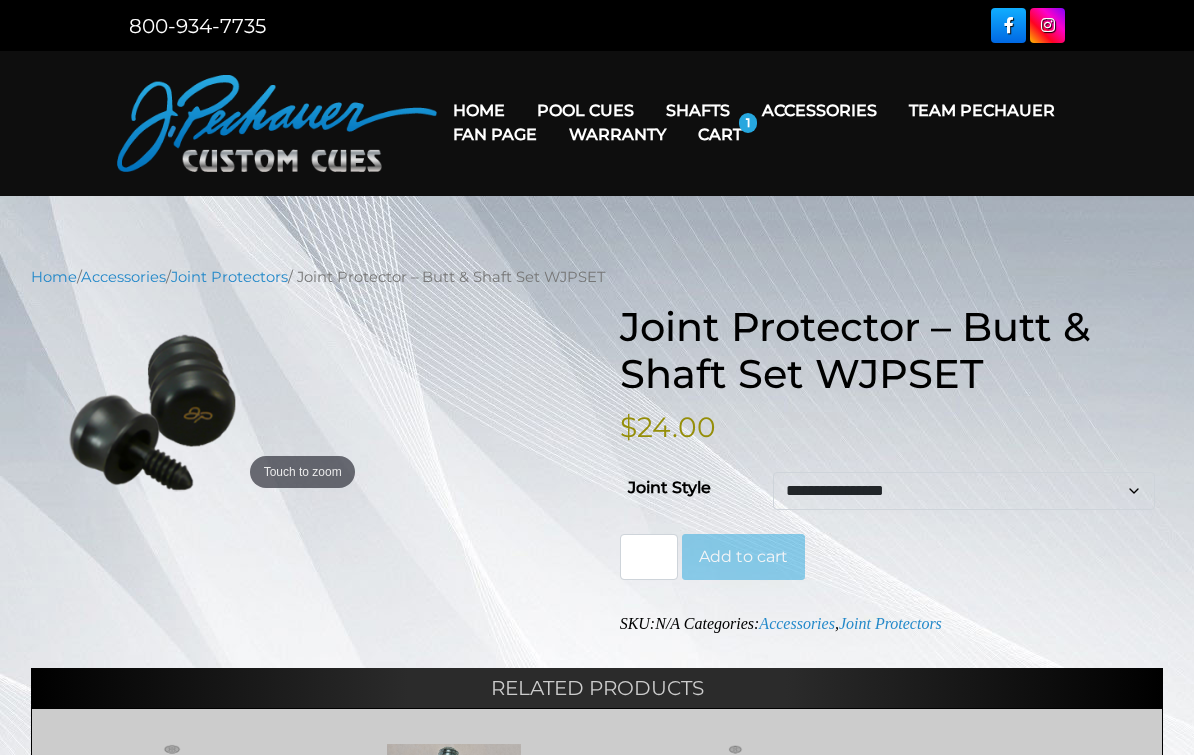 click on "Cart" at bounding box center (720, 134) 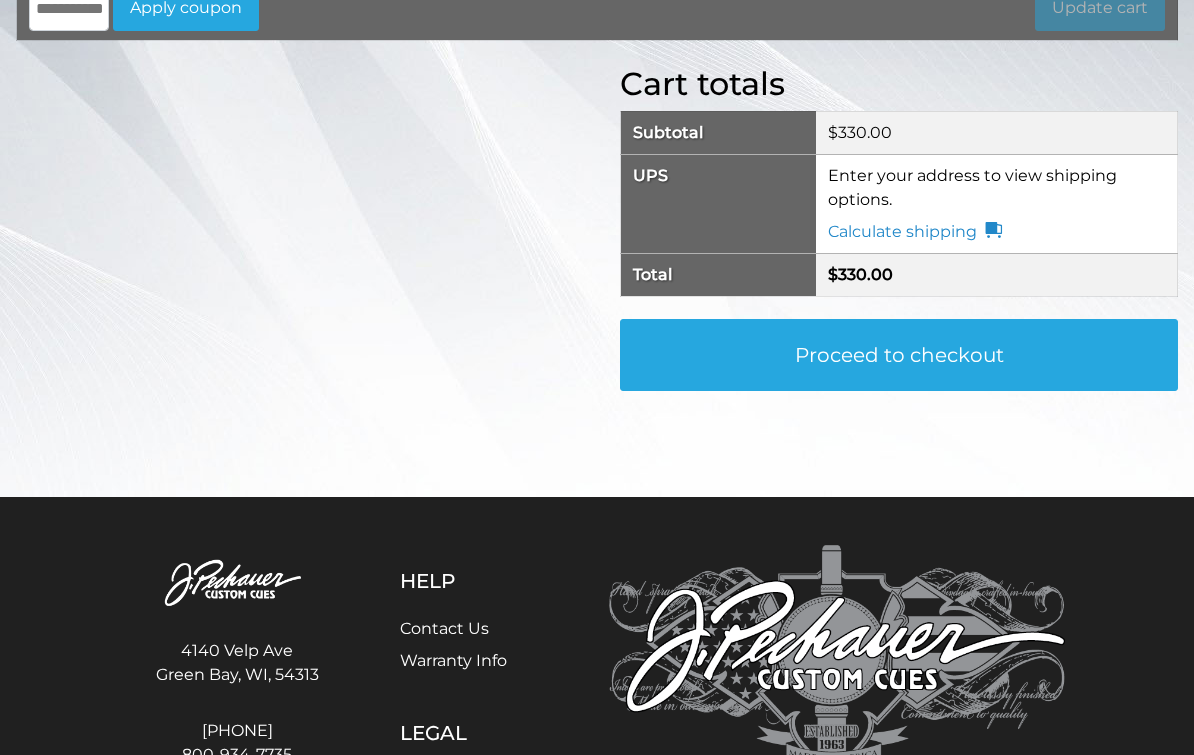 scroll, scrollTop: 0, scrollLeft: 0, axis: both 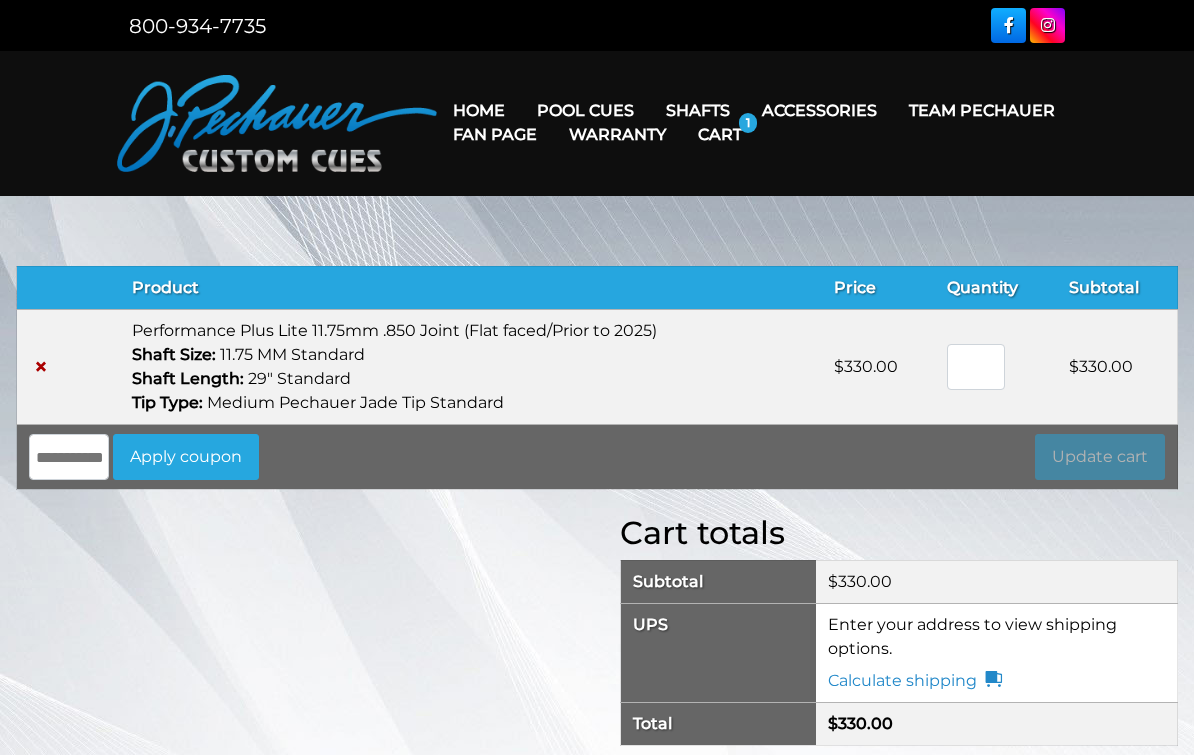 click on "11.75 MM Standard" at bounding box center [471, 355] 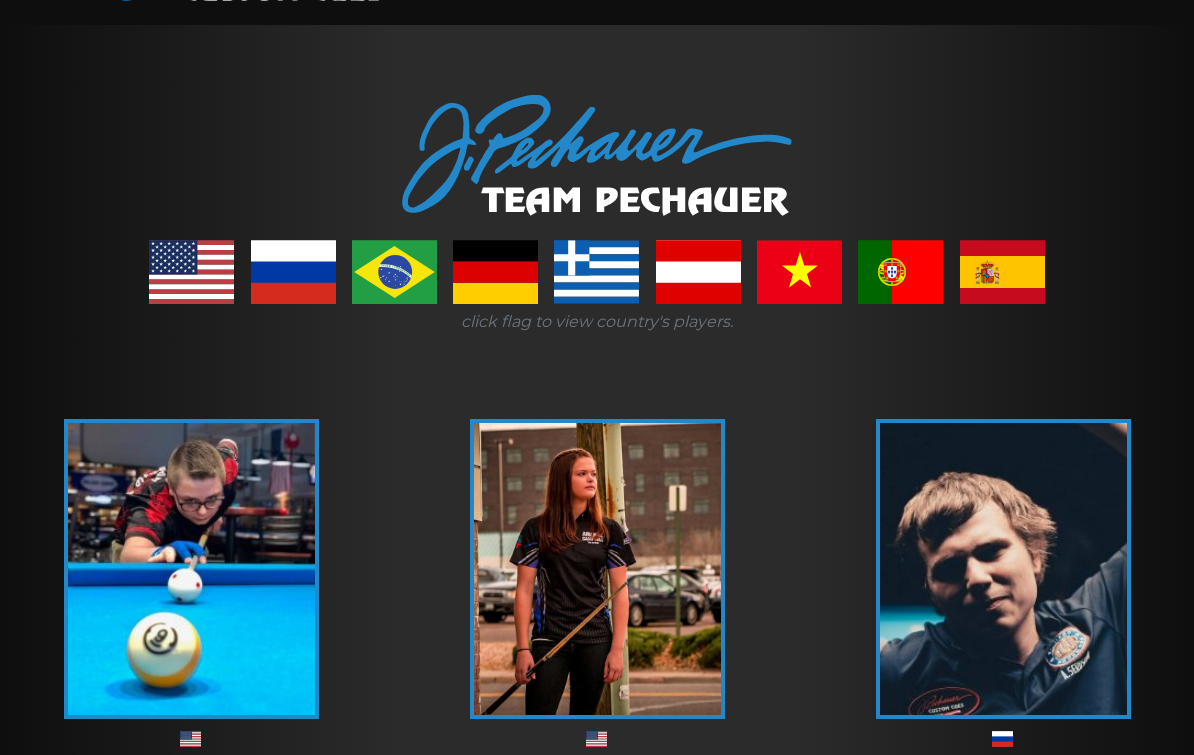 scroll, scrollTop: 0, scrollLeft: 0, axis: both 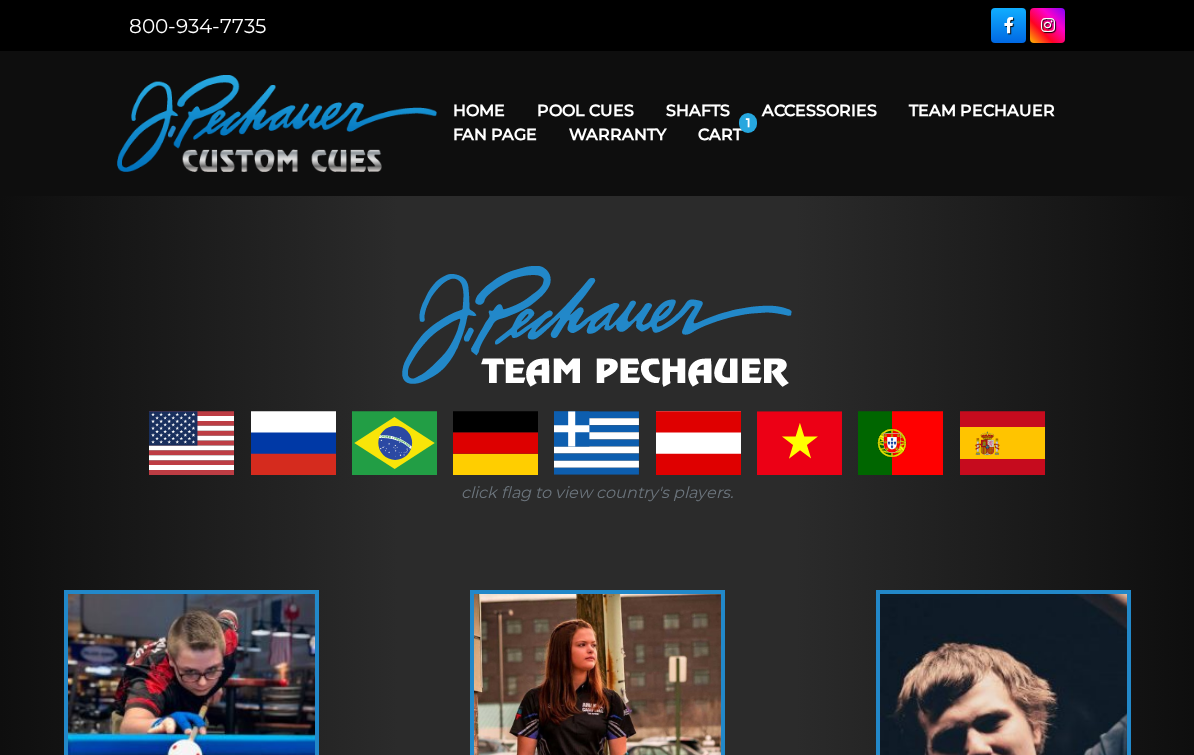 click at bounding box center [597, 326] 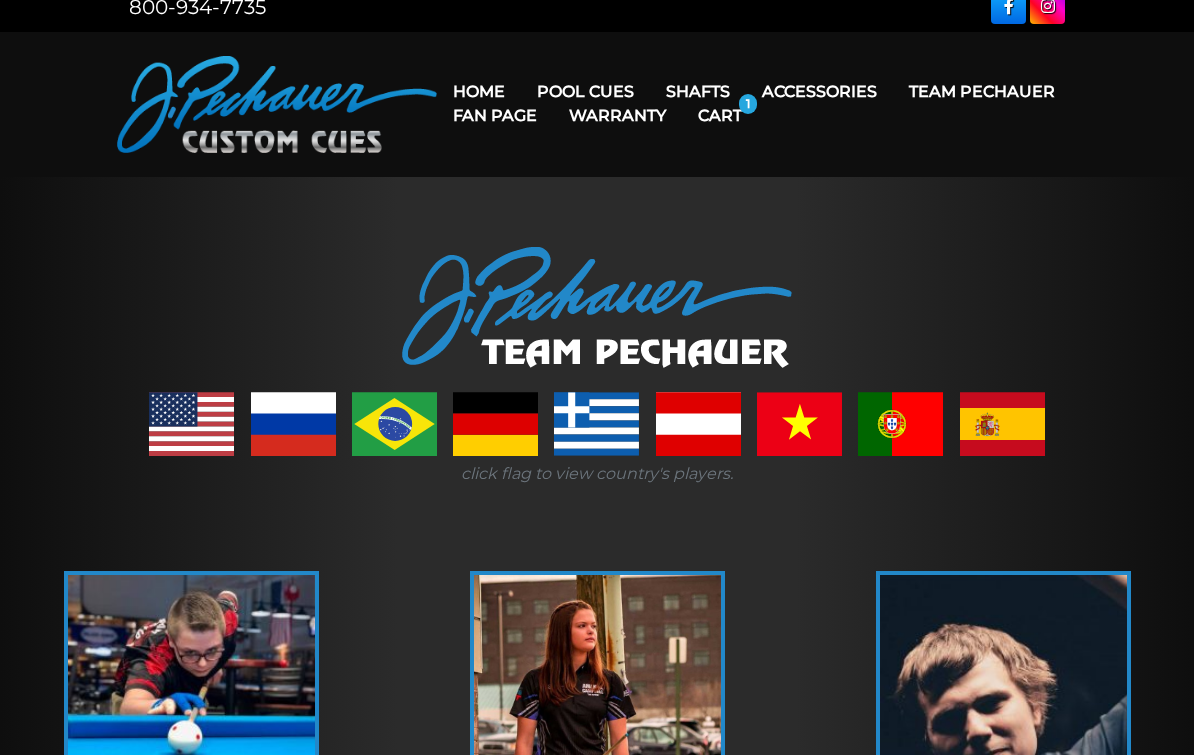 scroll, scrollTop: 0, scrollLeft: 0, axis: both 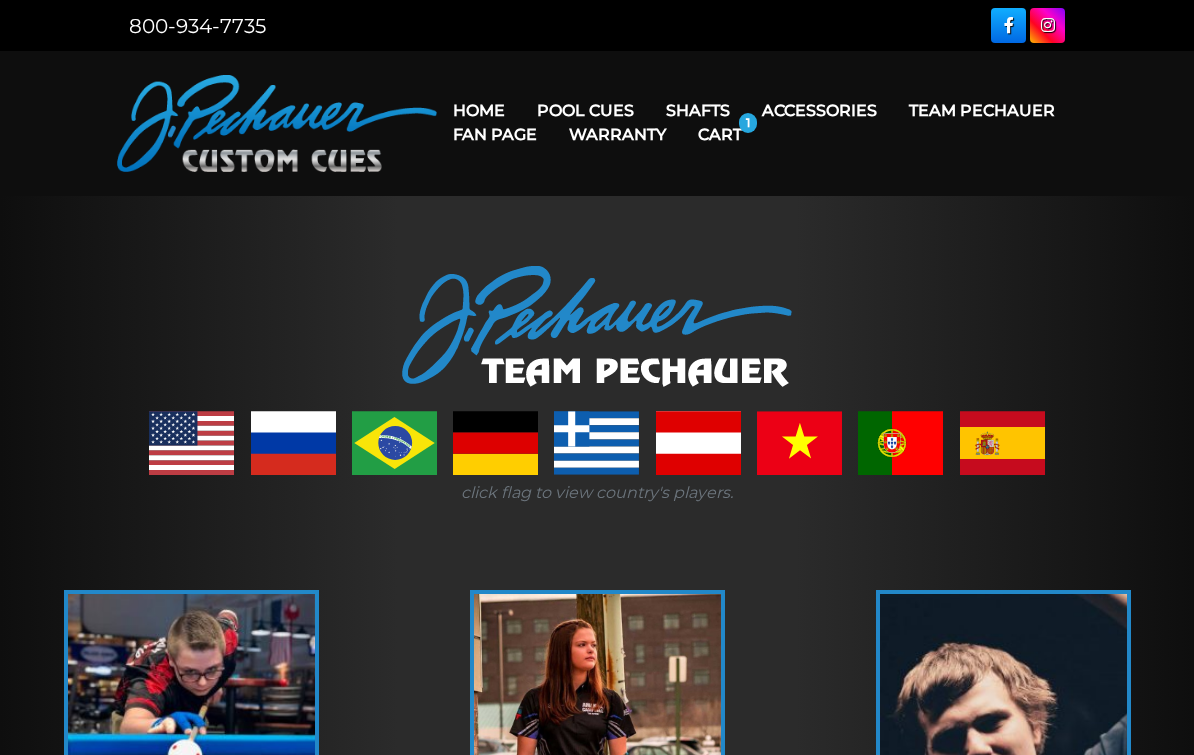 click on "Team Pechauer" at bounding box center (982, 110) 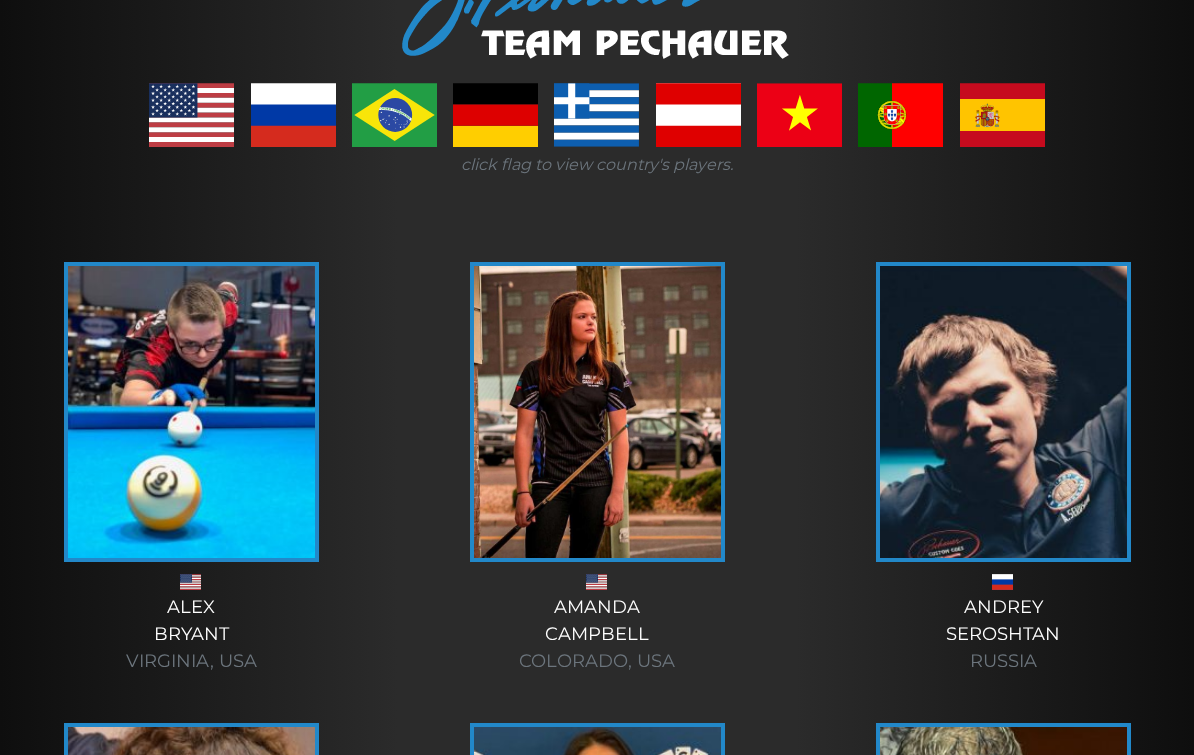 scroll, scrollTop: 0, scrollLeft: 0, axis: both 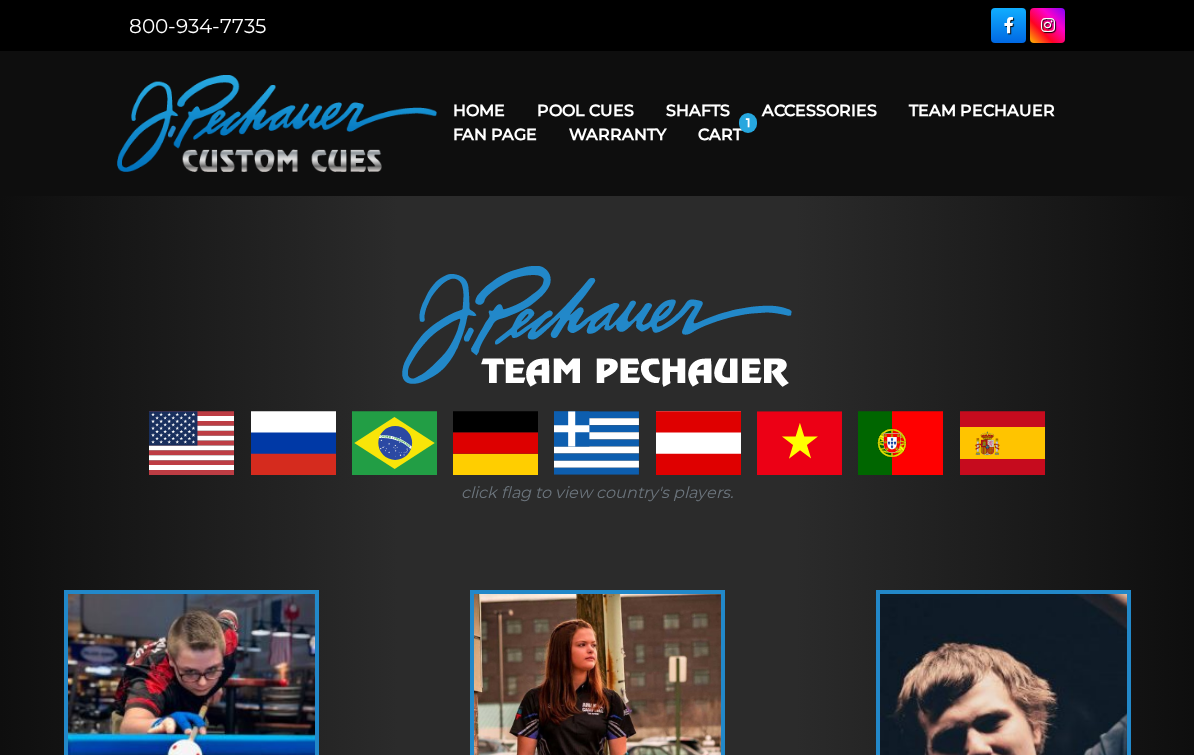 click on "Team Pechauer" at bounding box center (982, 110) 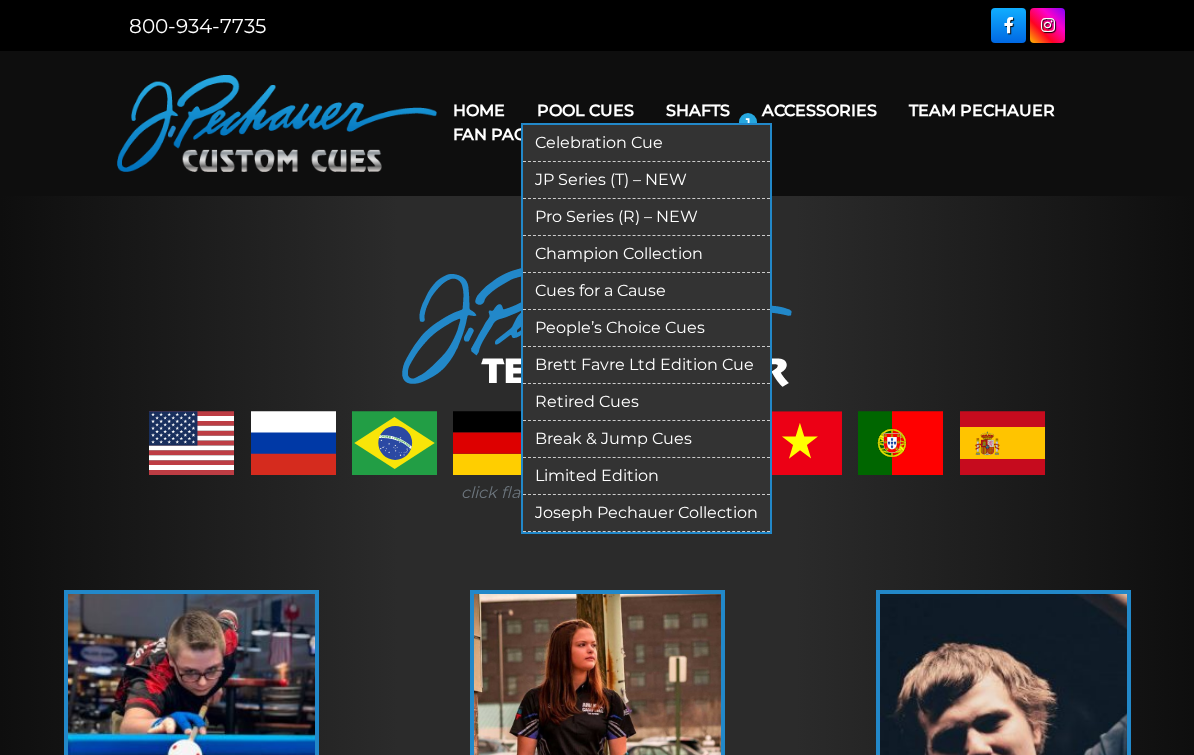 scroll, scrollTop: 2, scrollLeft: 0, axis: vertical 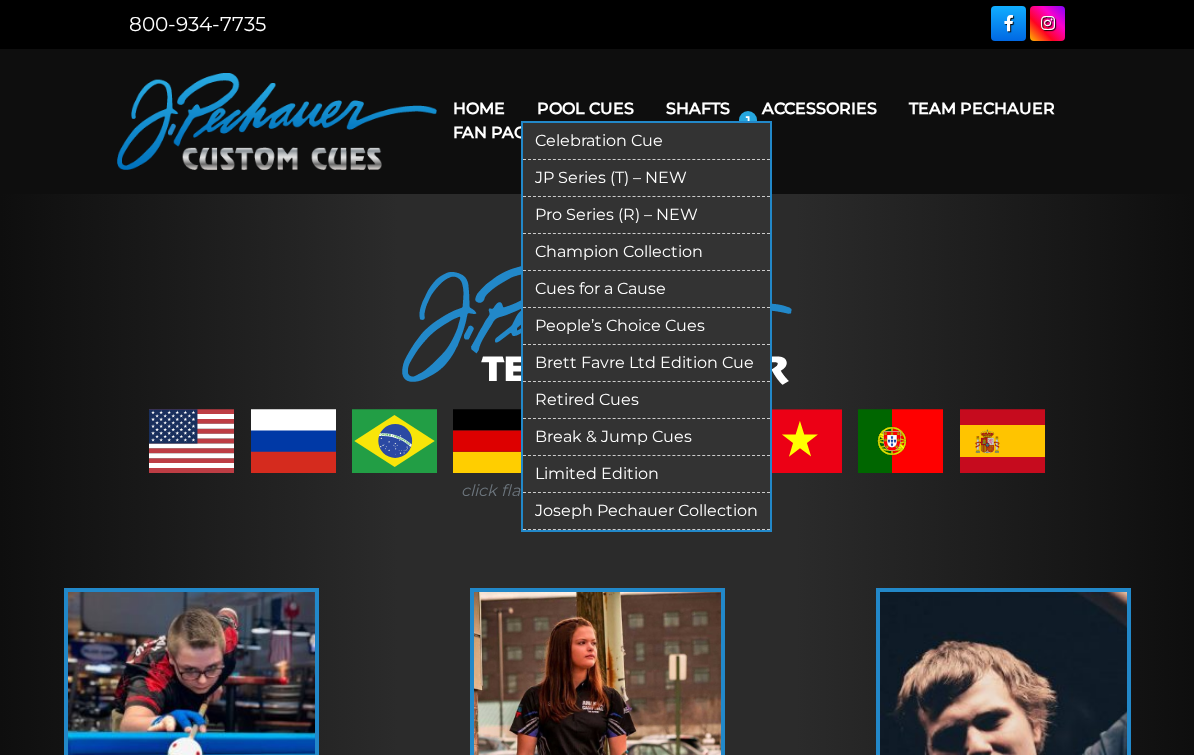 click on "JP Series (T) – NEW" at bounding box center [646, 178] 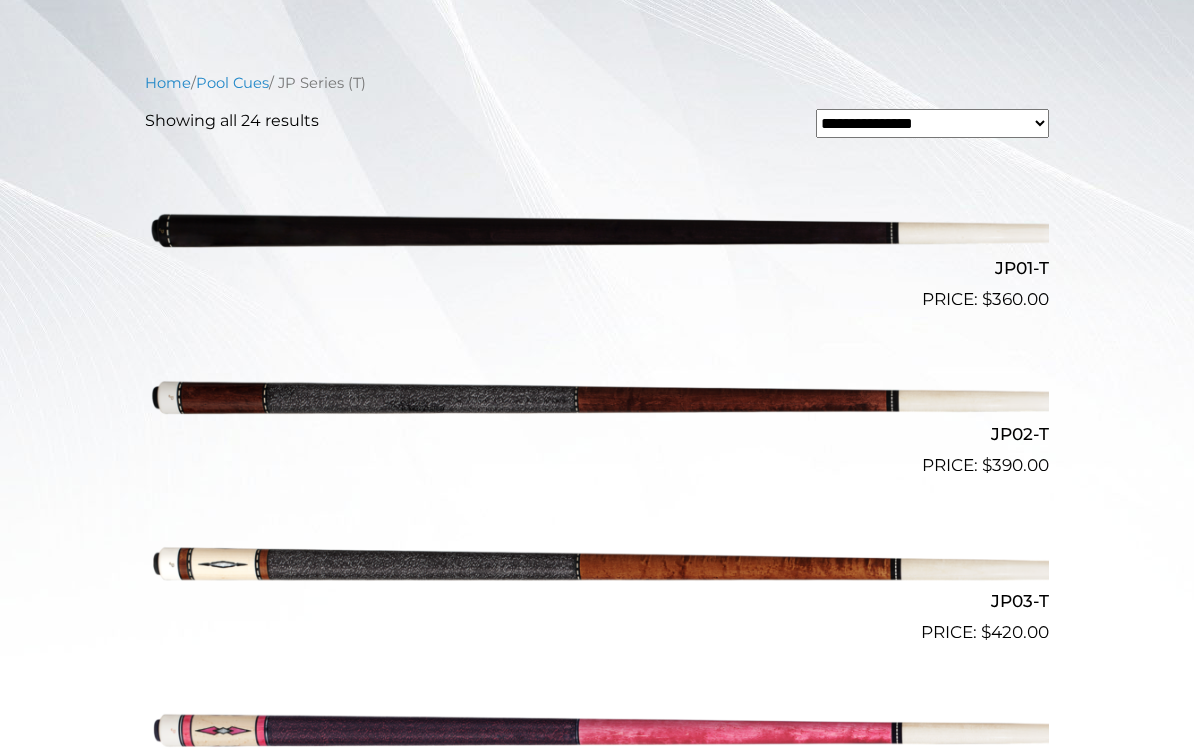 scroll, scrollTop: 494, scrollLeft: 0, axis: vertical 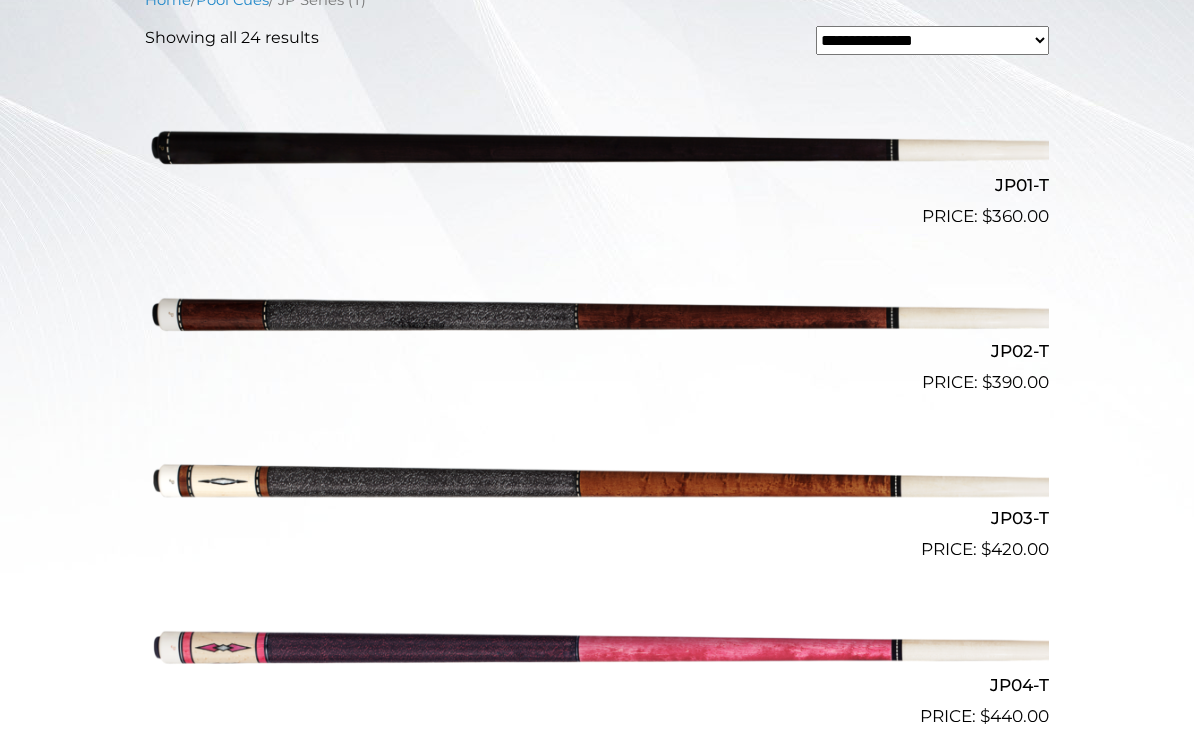 click at bounding box center [597, 479] 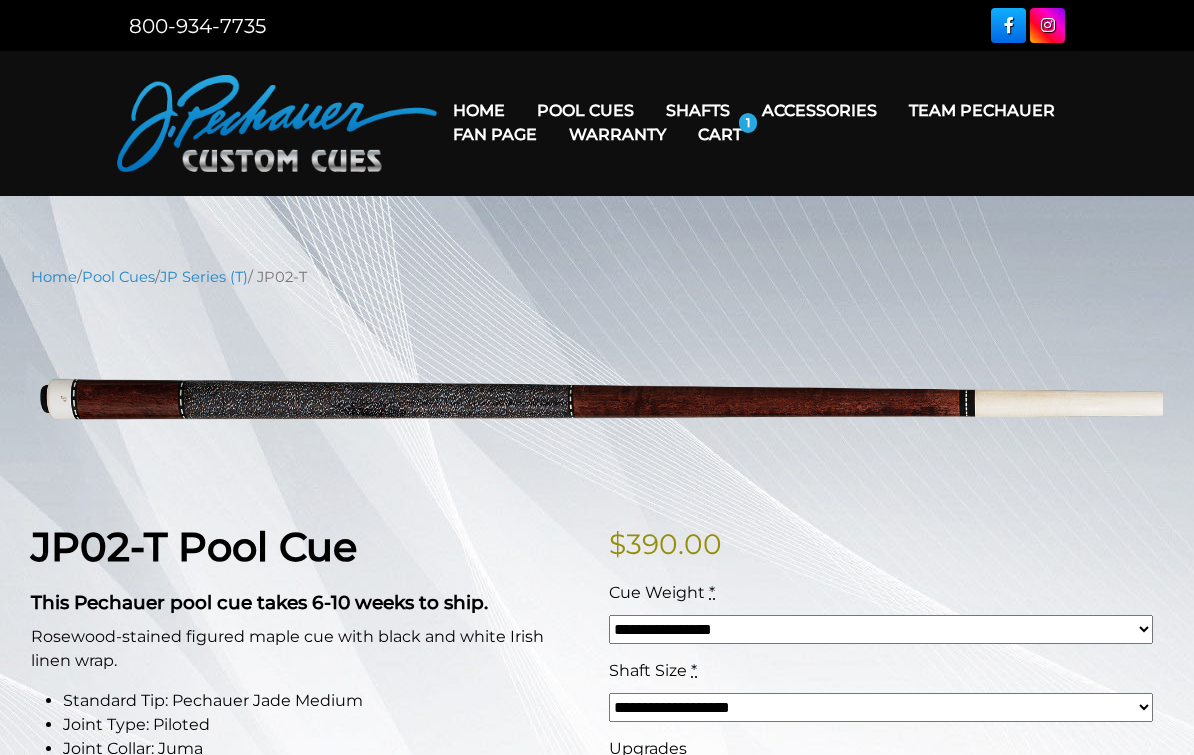 scroll, scrollTop: 0, scrollLeft: 0, axis: both 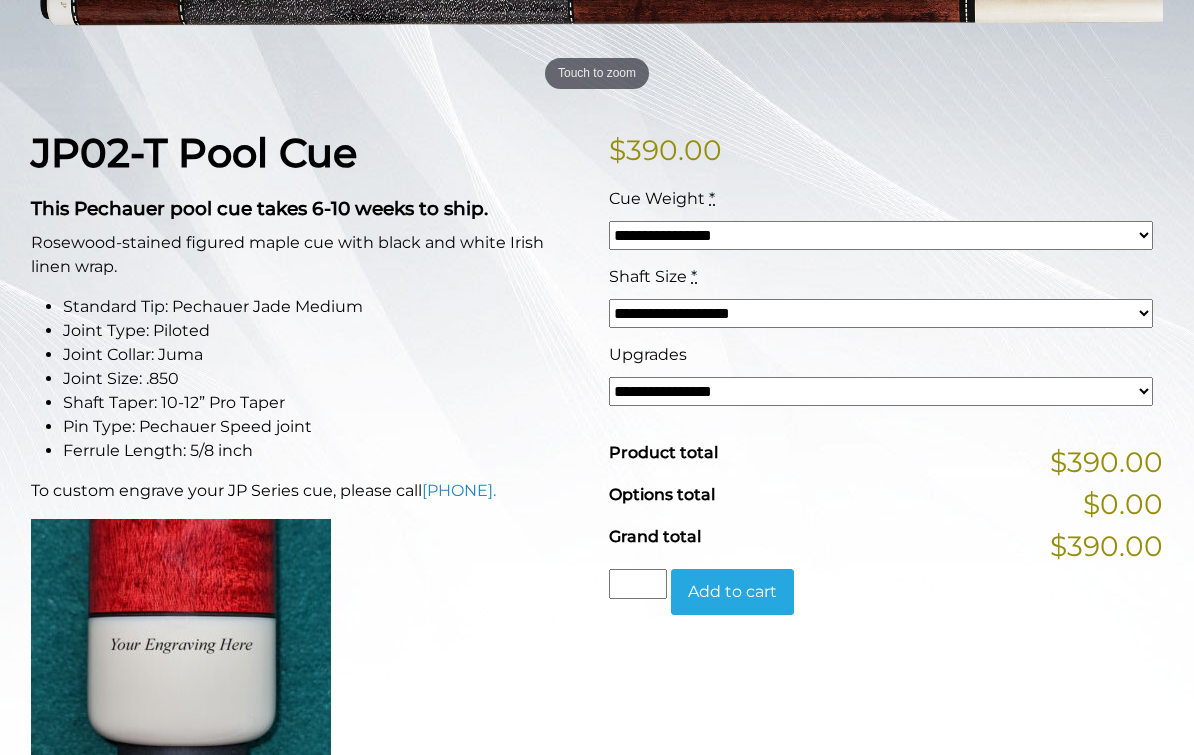 click on "**********" at bounding box center [881, 314] 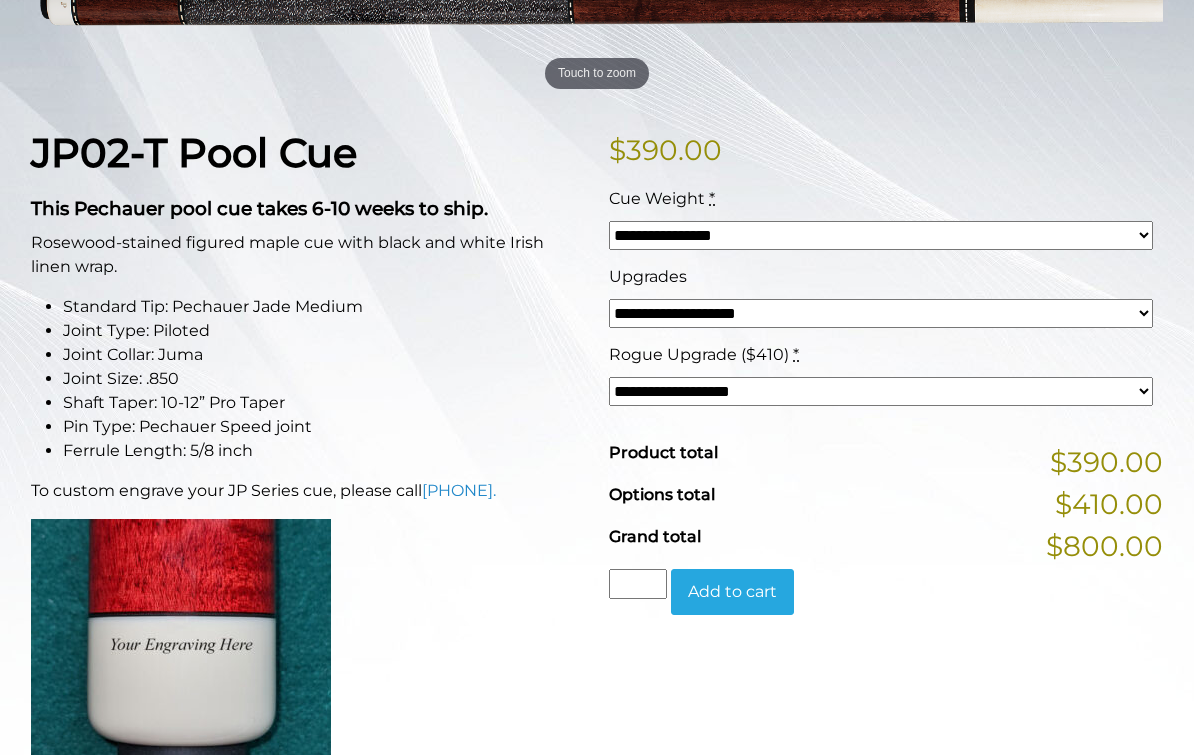 click on "**********" at bounding box center [881, 391] 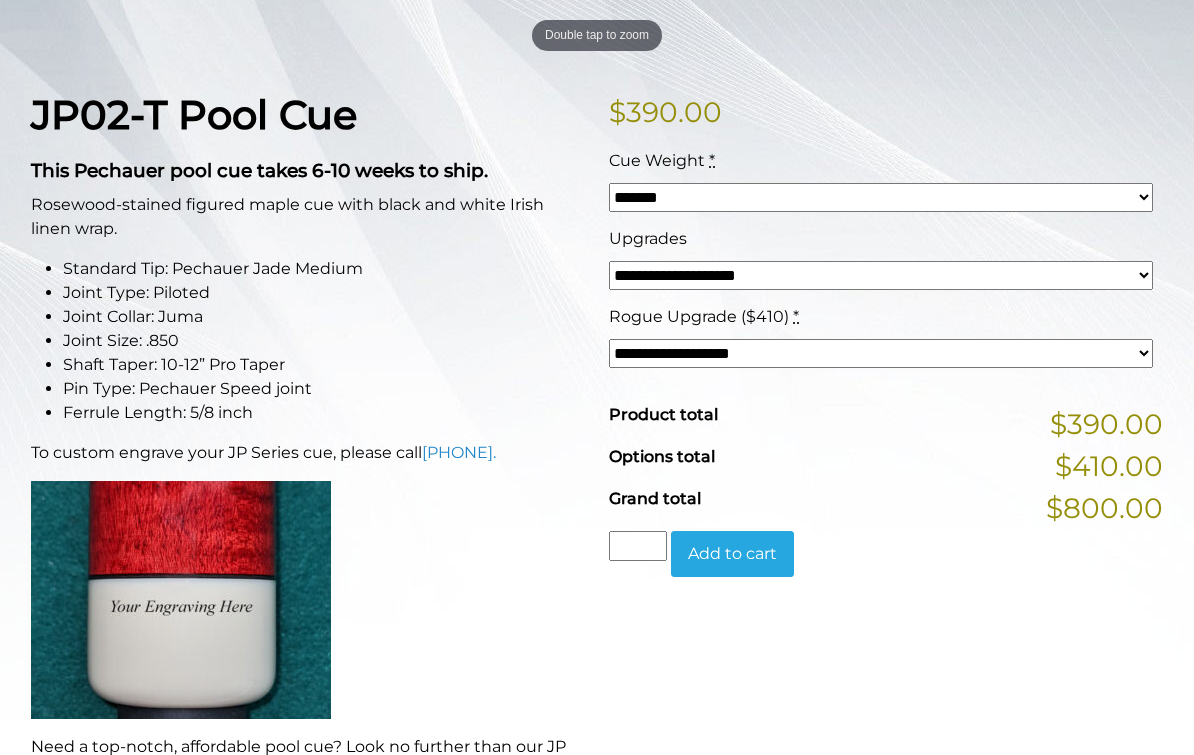 scroll, scrollTop: 431, scrollLeft: 0, axis: vertical 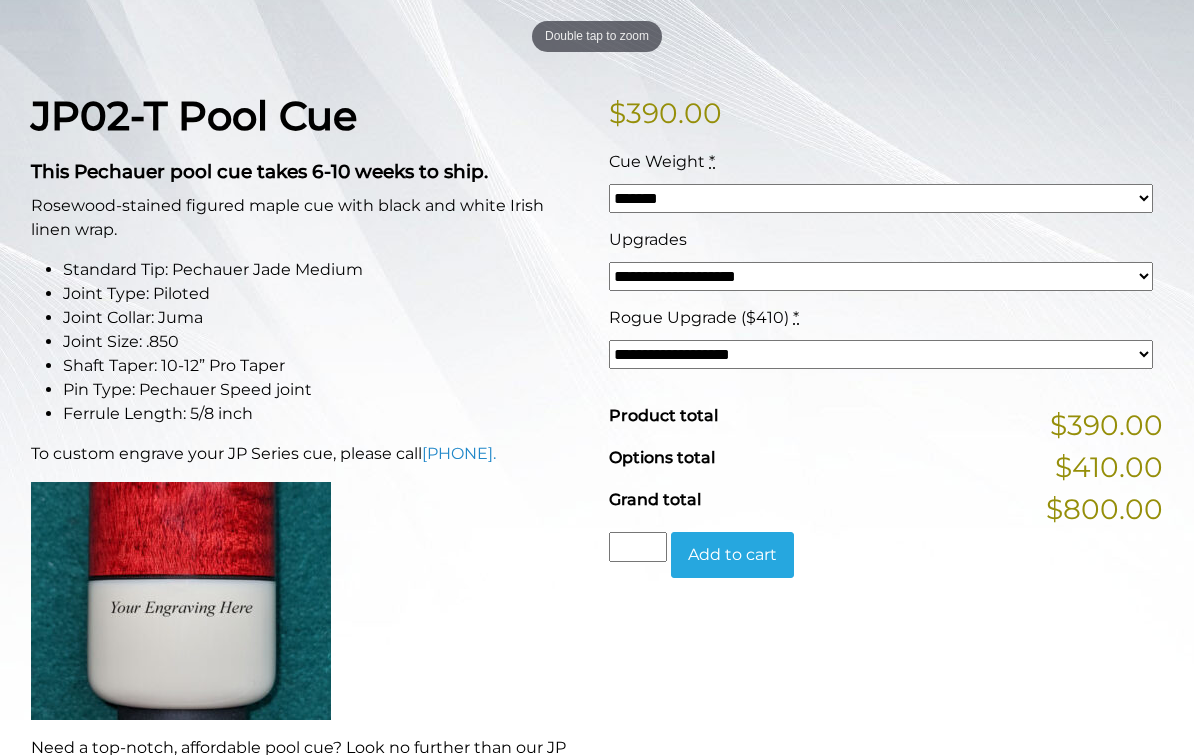 click on "**********" at bounding box center (881, 276) 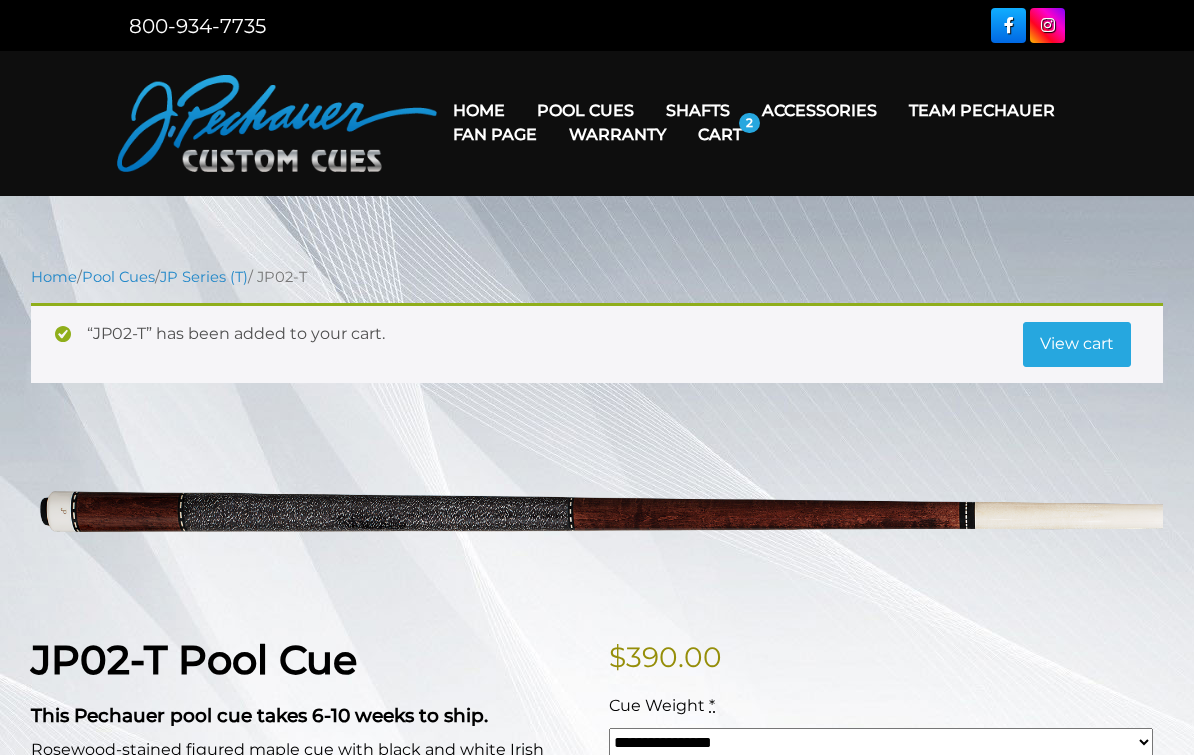 scroll, scrollTop: 0, scrollLeft: 0, axis: both 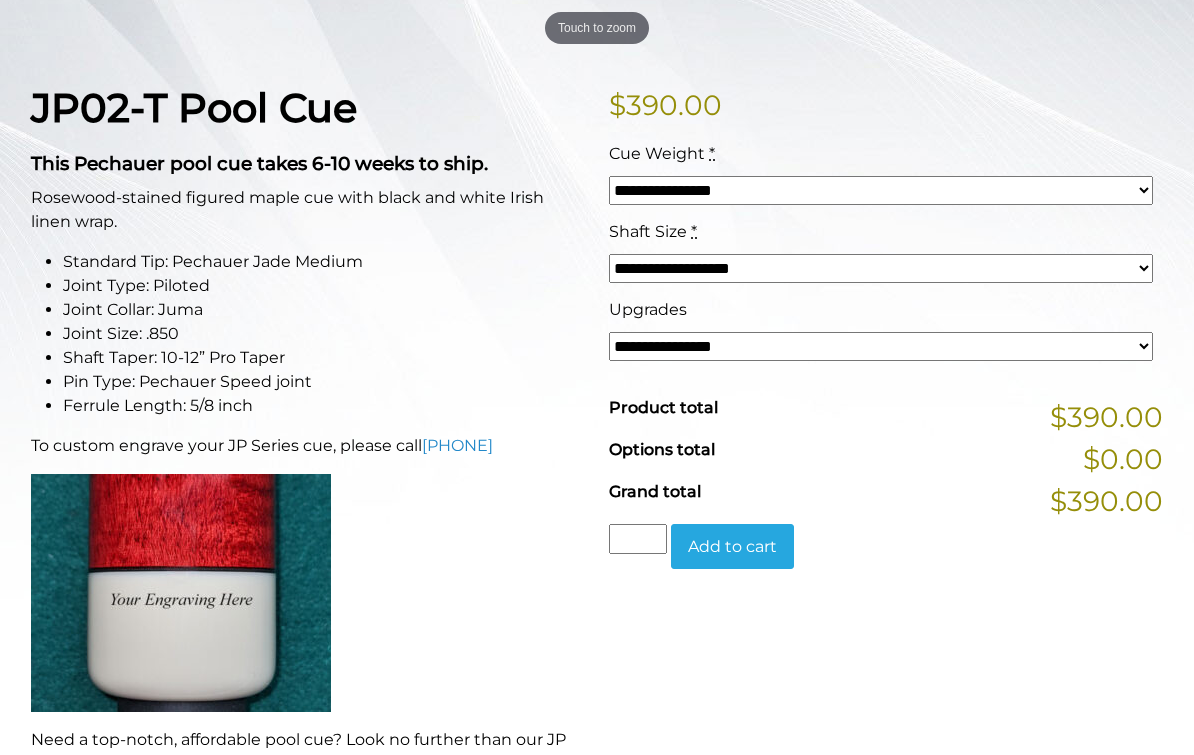 click on "**********" at bounding box center [881, 268] 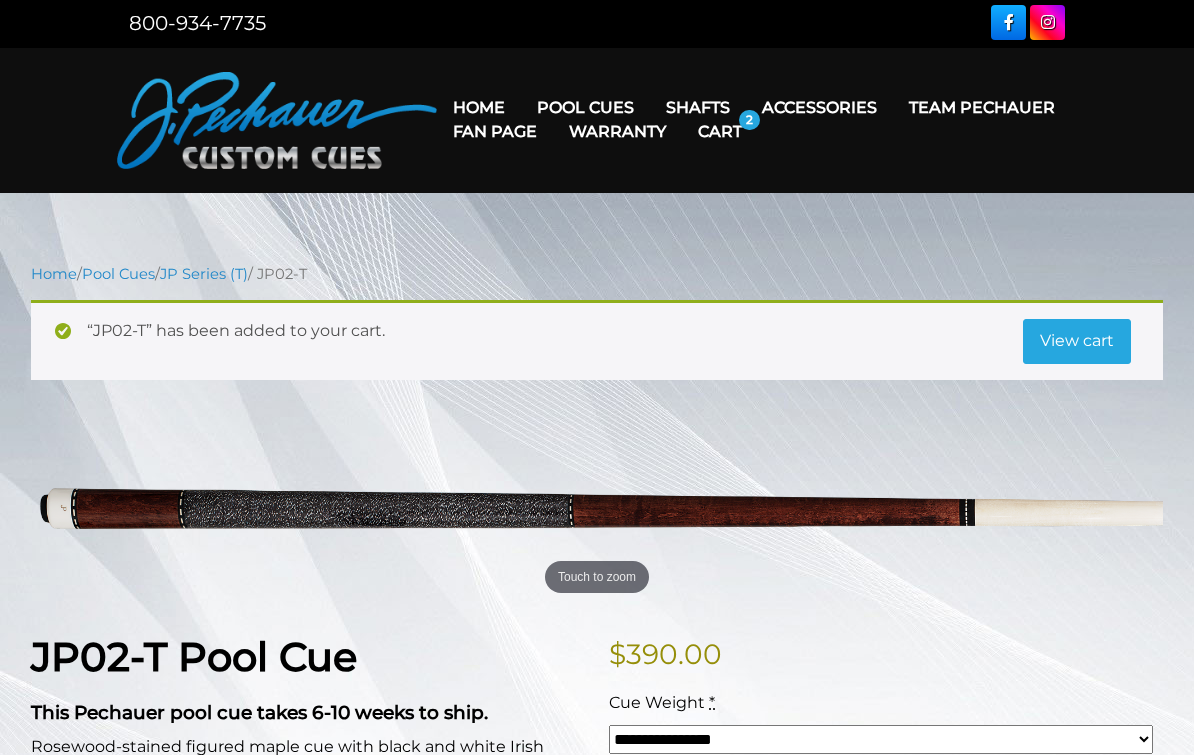 scroll, scrollTop: 0, scrollLeft: 0, axis: both 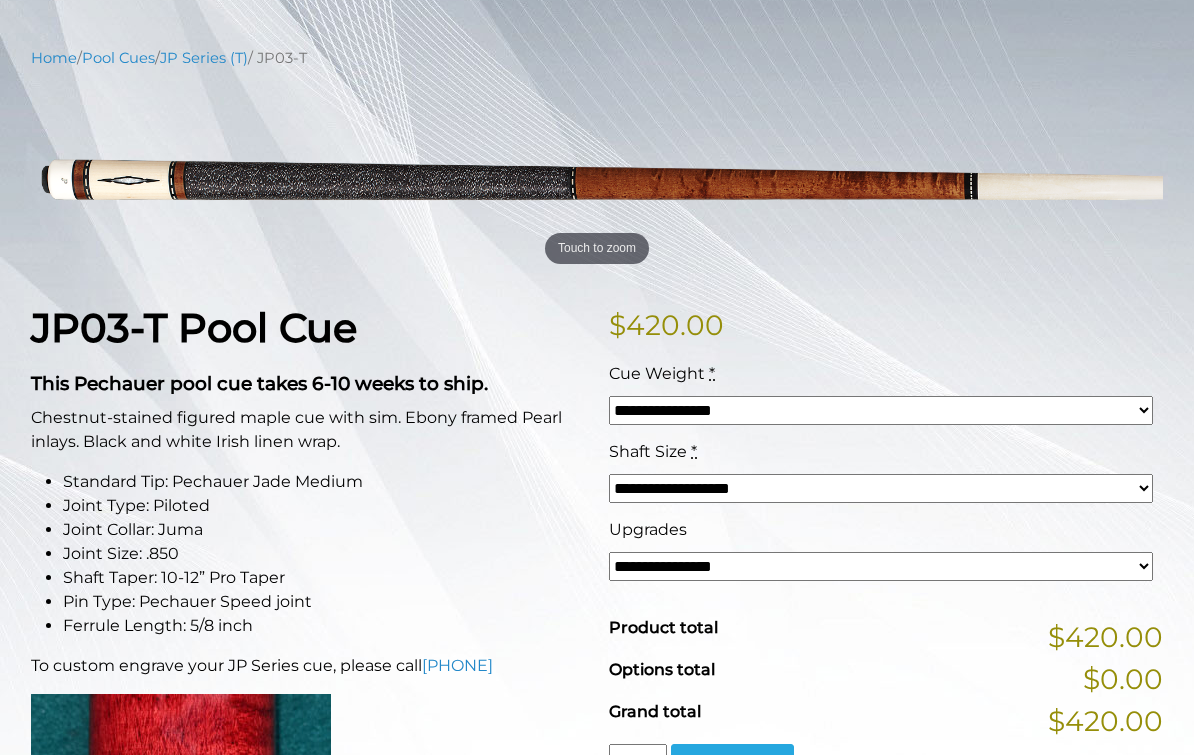 click on "**********" at bounding box center (881, 488) 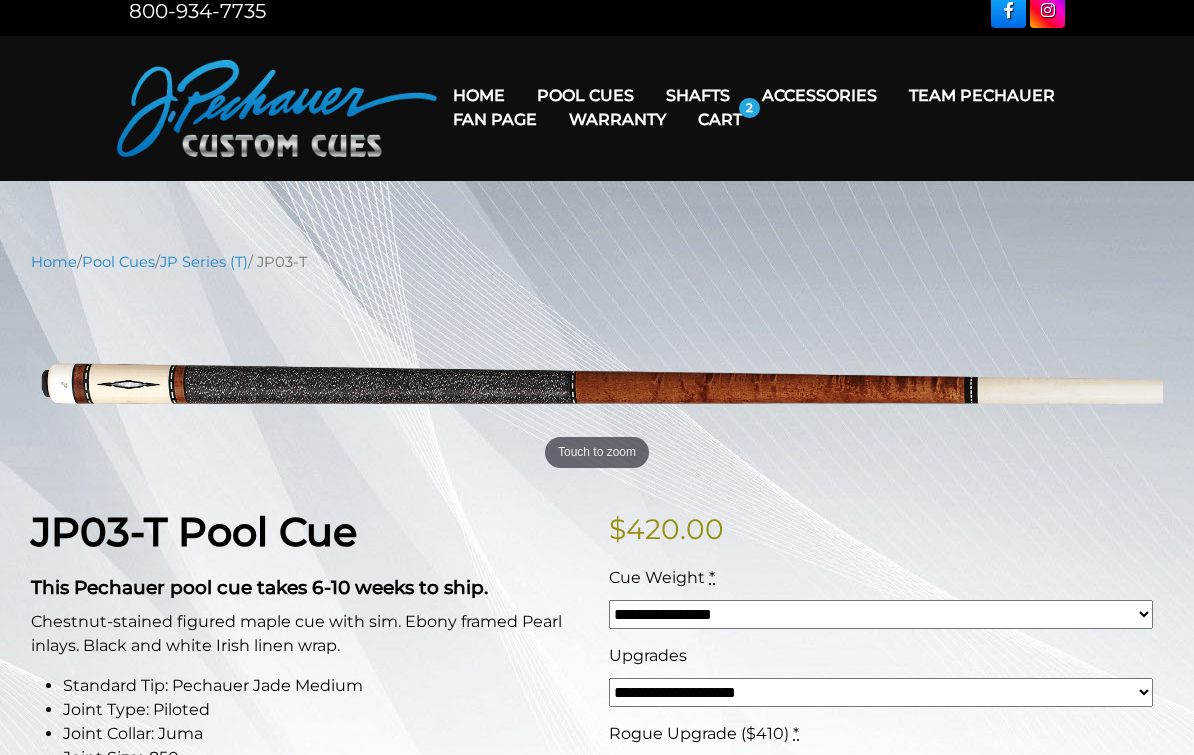 scroll, scrollTop: 0, scrollLeft: 0, axis: both 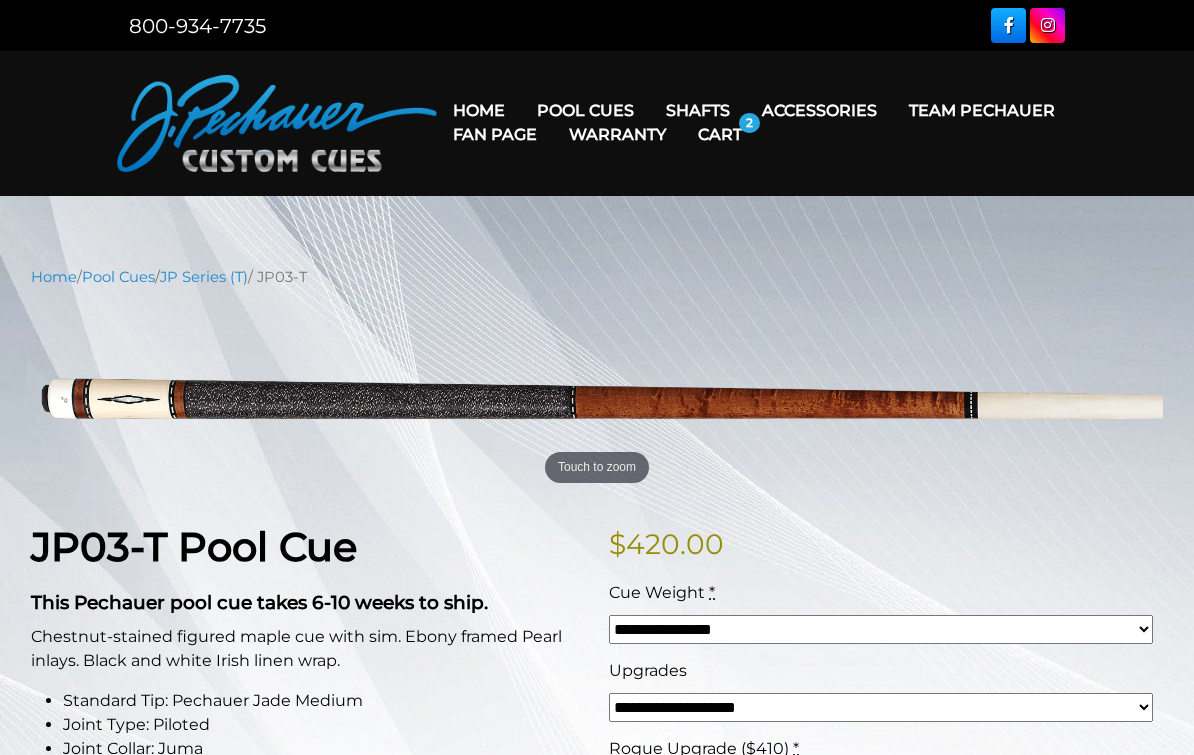 click on "Cart" at bounding box center [720, 134] 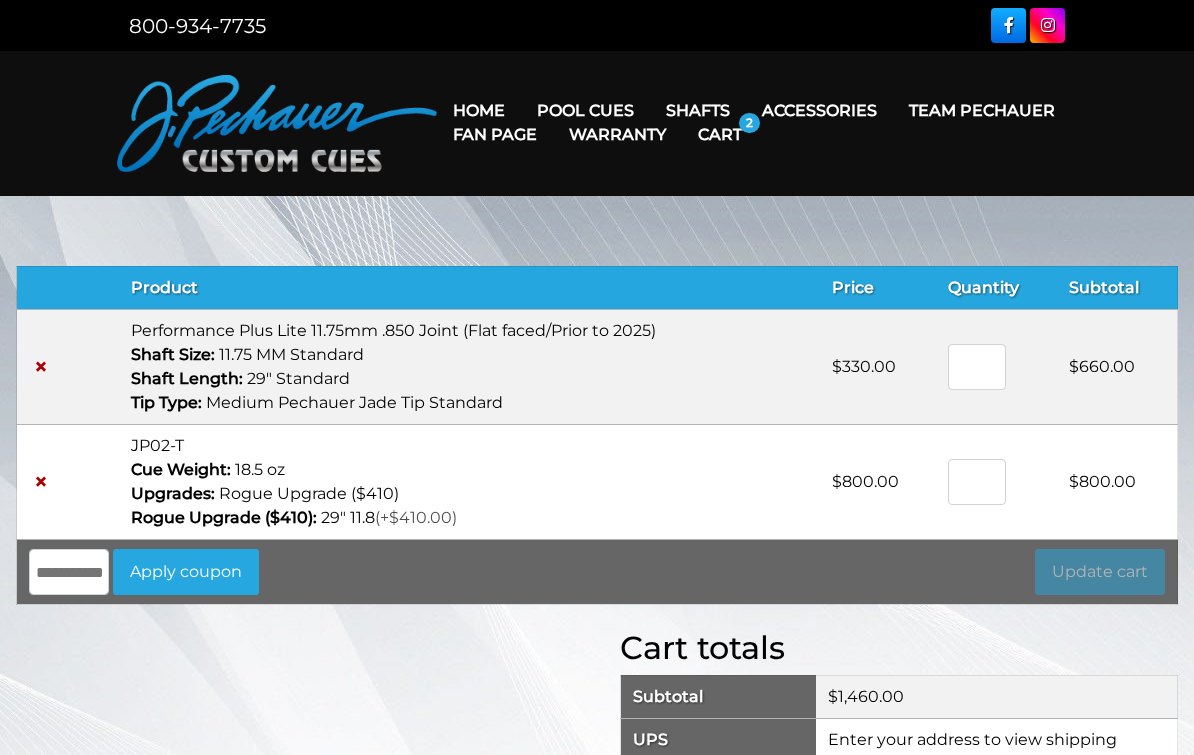 scroll, scrollTop: 0, scrollLeft: 0, axis: both 